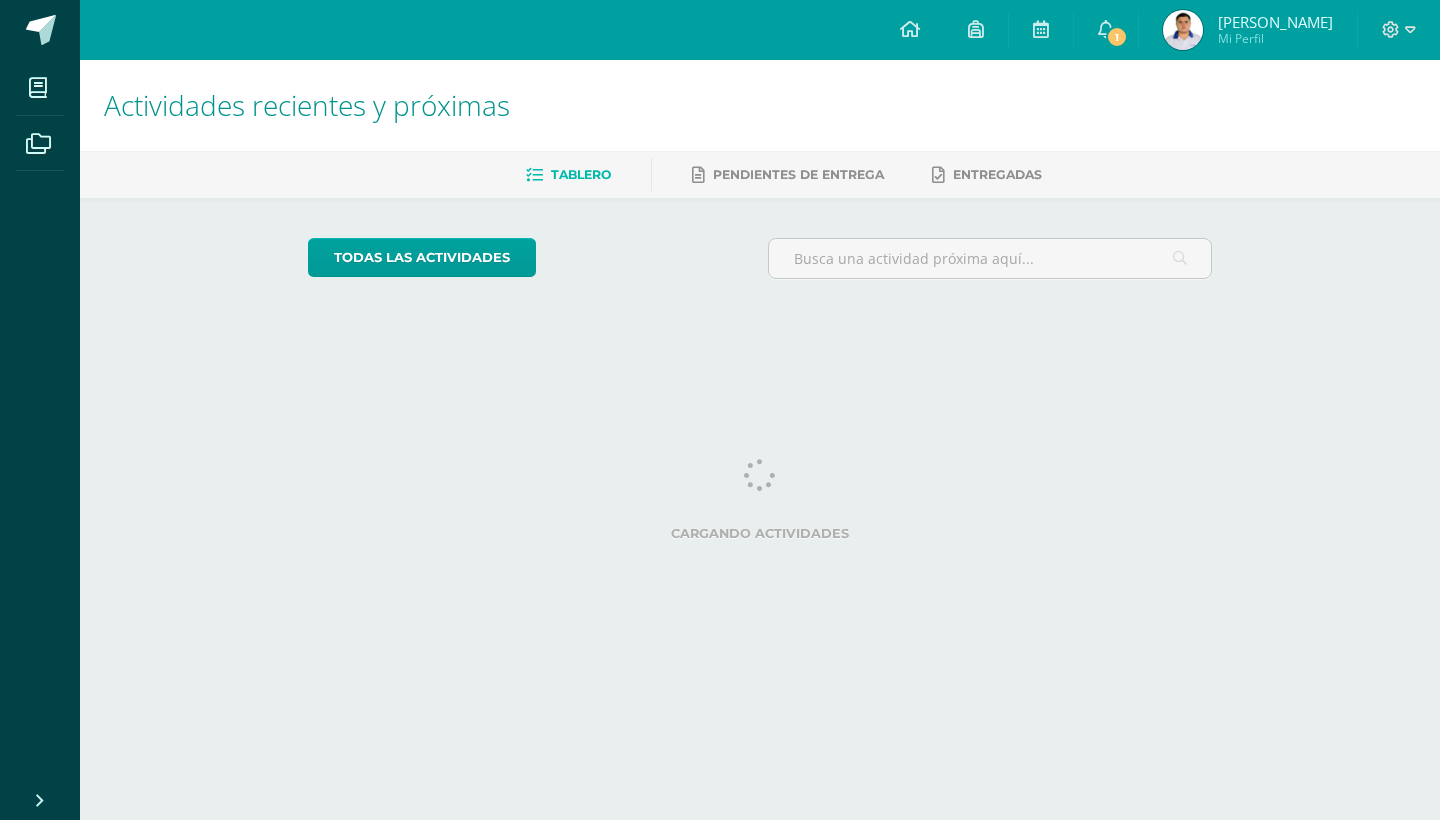 scroll, scrollTop: 0, scrollLeft: 0, axis: both 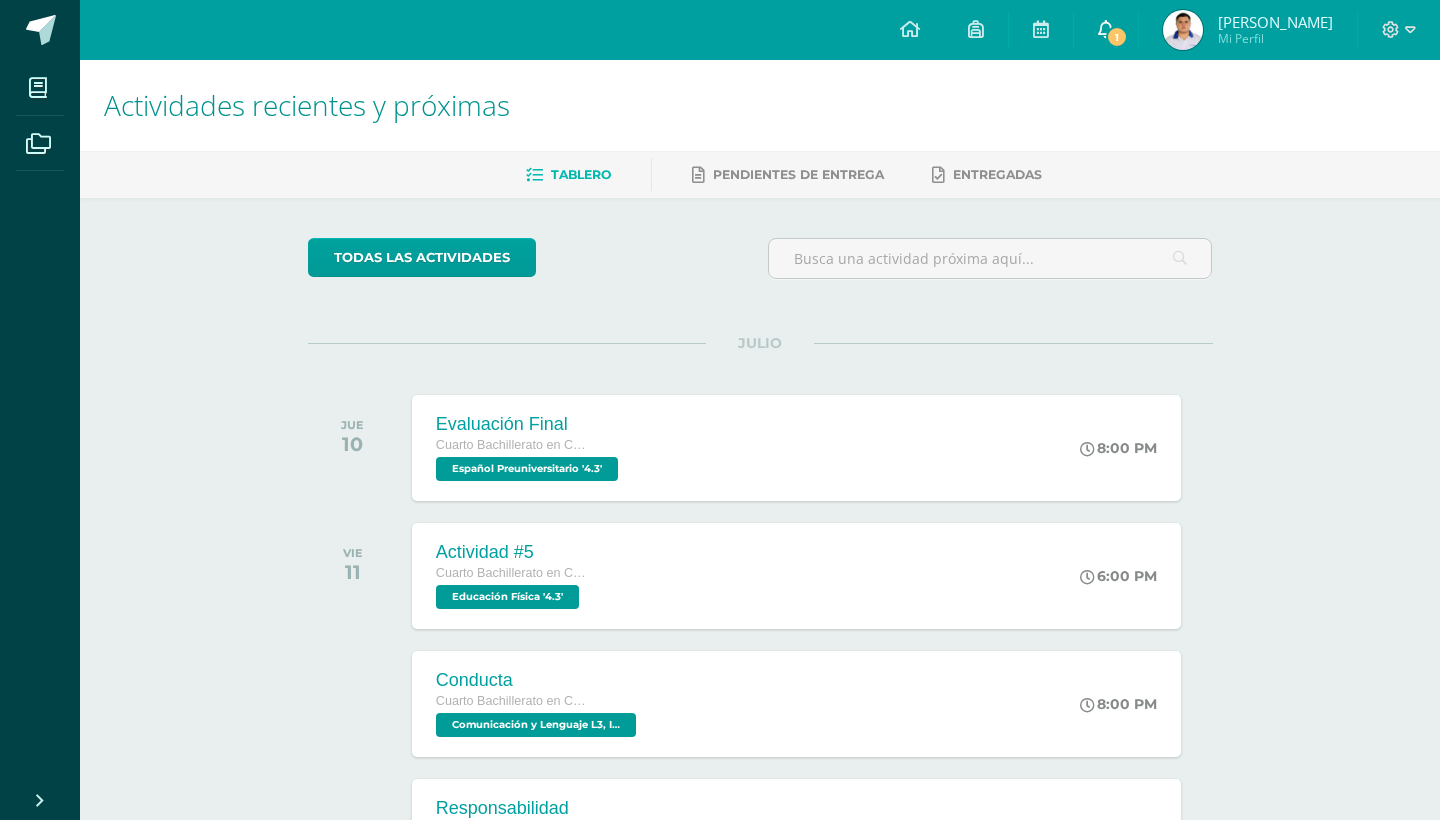 click on "1" at bounding box center (1106, 30) 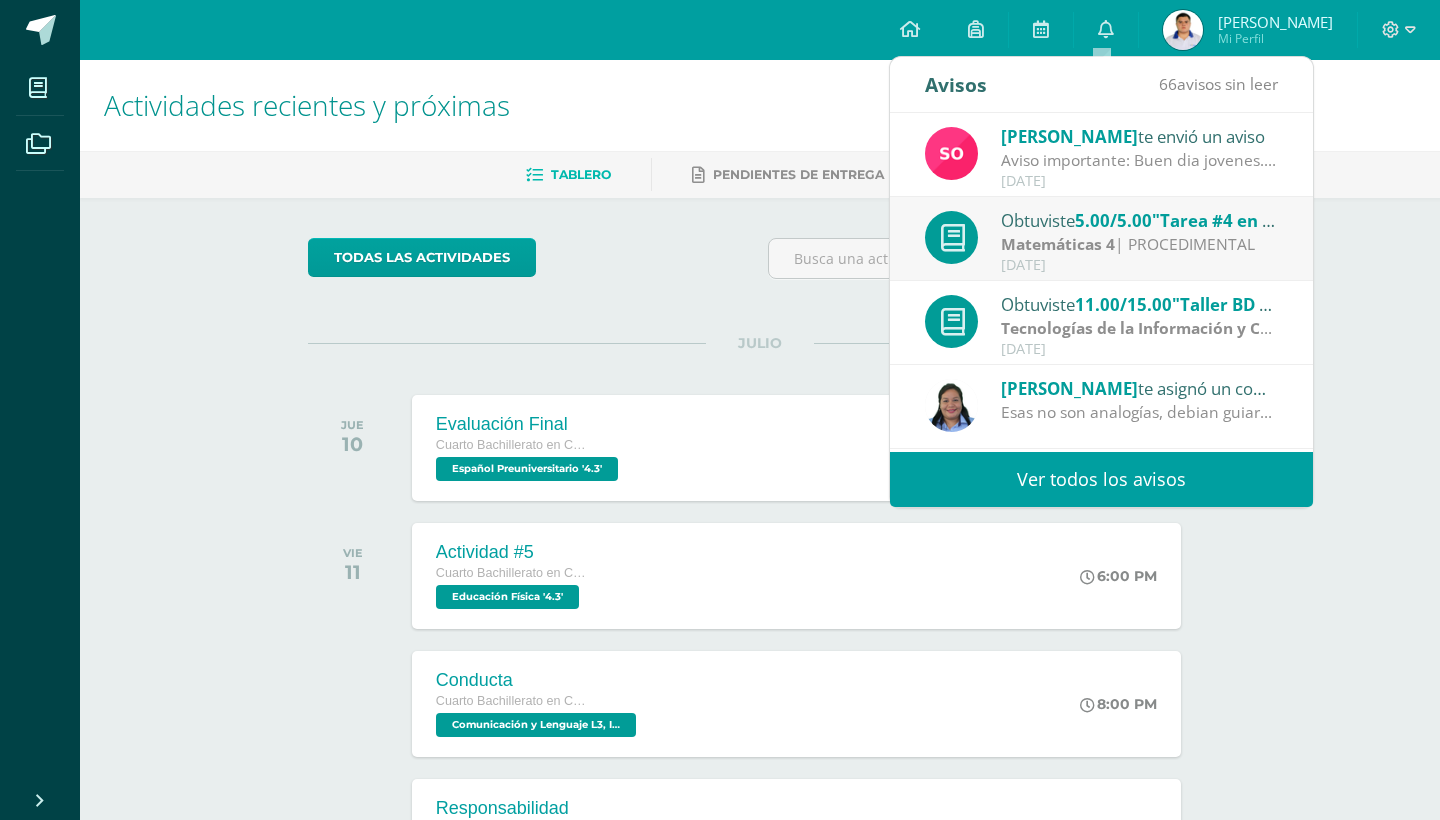 click on "Aviso importante:
Buen dia jovenes. Espero se encuentren bien.
A todos los estudiantes se les notifica pasar a sala de maestros a recoges sus libros y cuadernos pendiente por favor de: proyectos, ciencias naturales , emprendimiento y sociales..." at bounding box center [1140, 160] 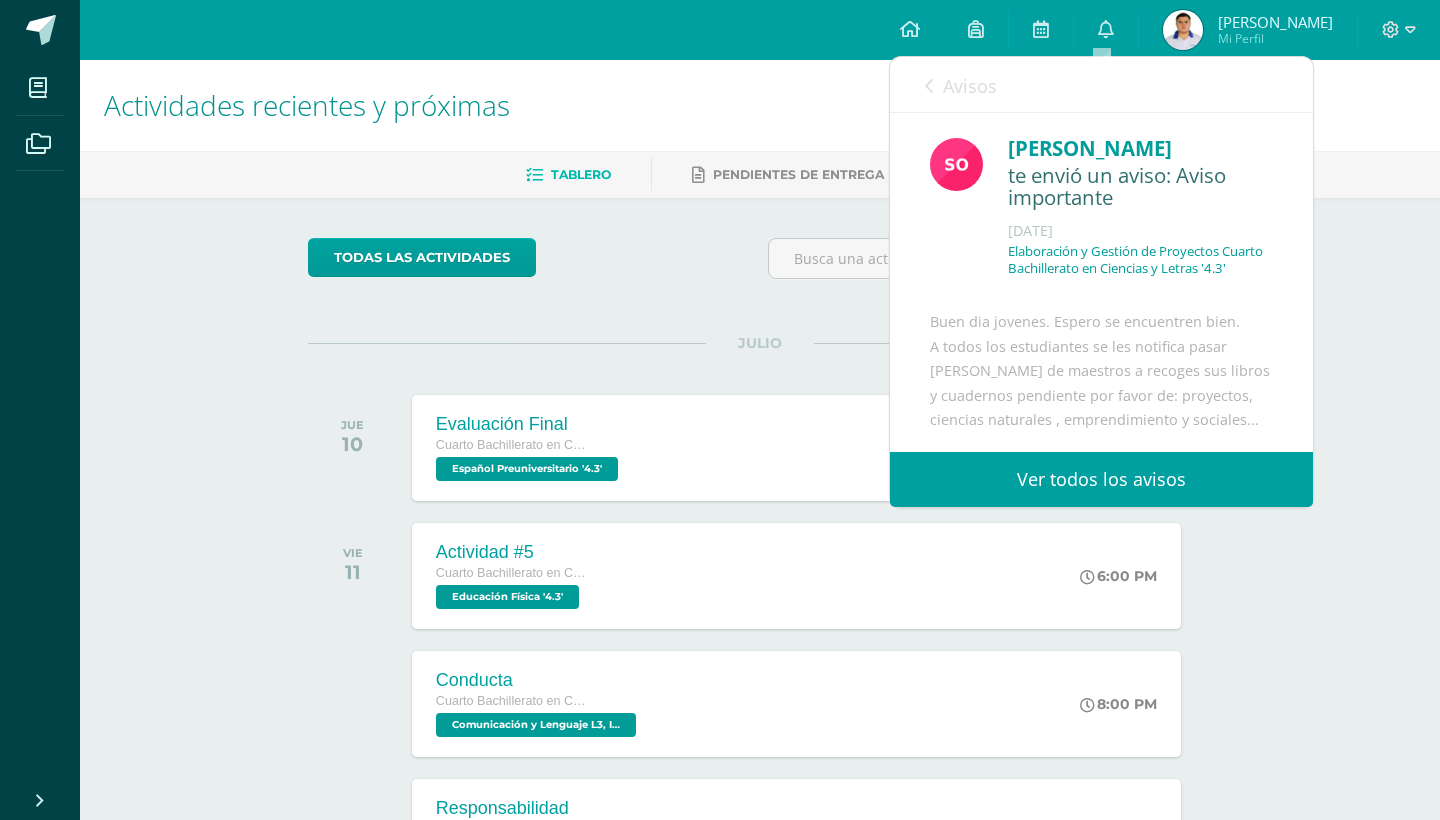 click on "Avisos" at bounding box center (961, 85) 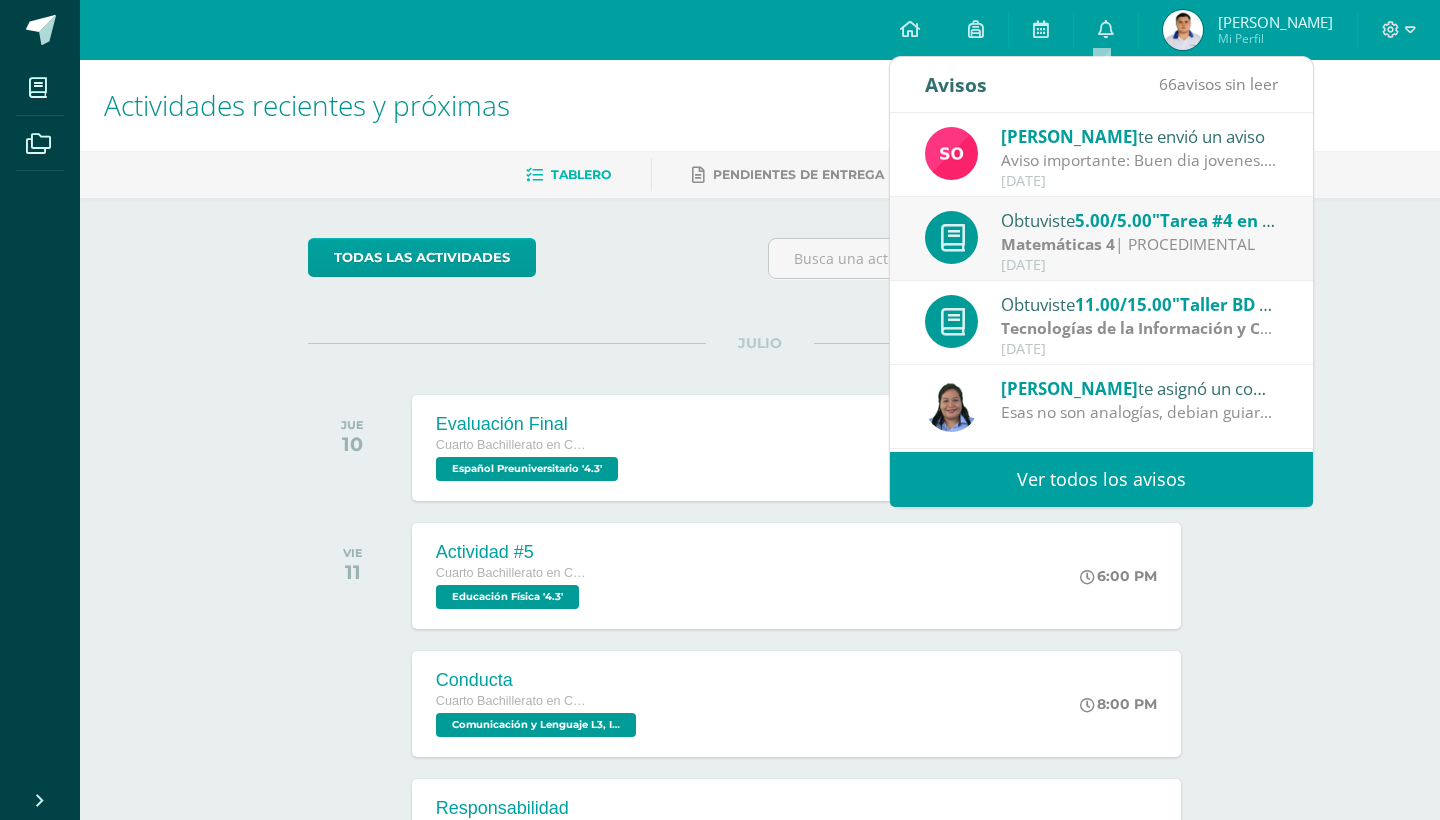 click on "Tecnologías de la Información y Comunicación 4" at bounding box center (1187, 328) 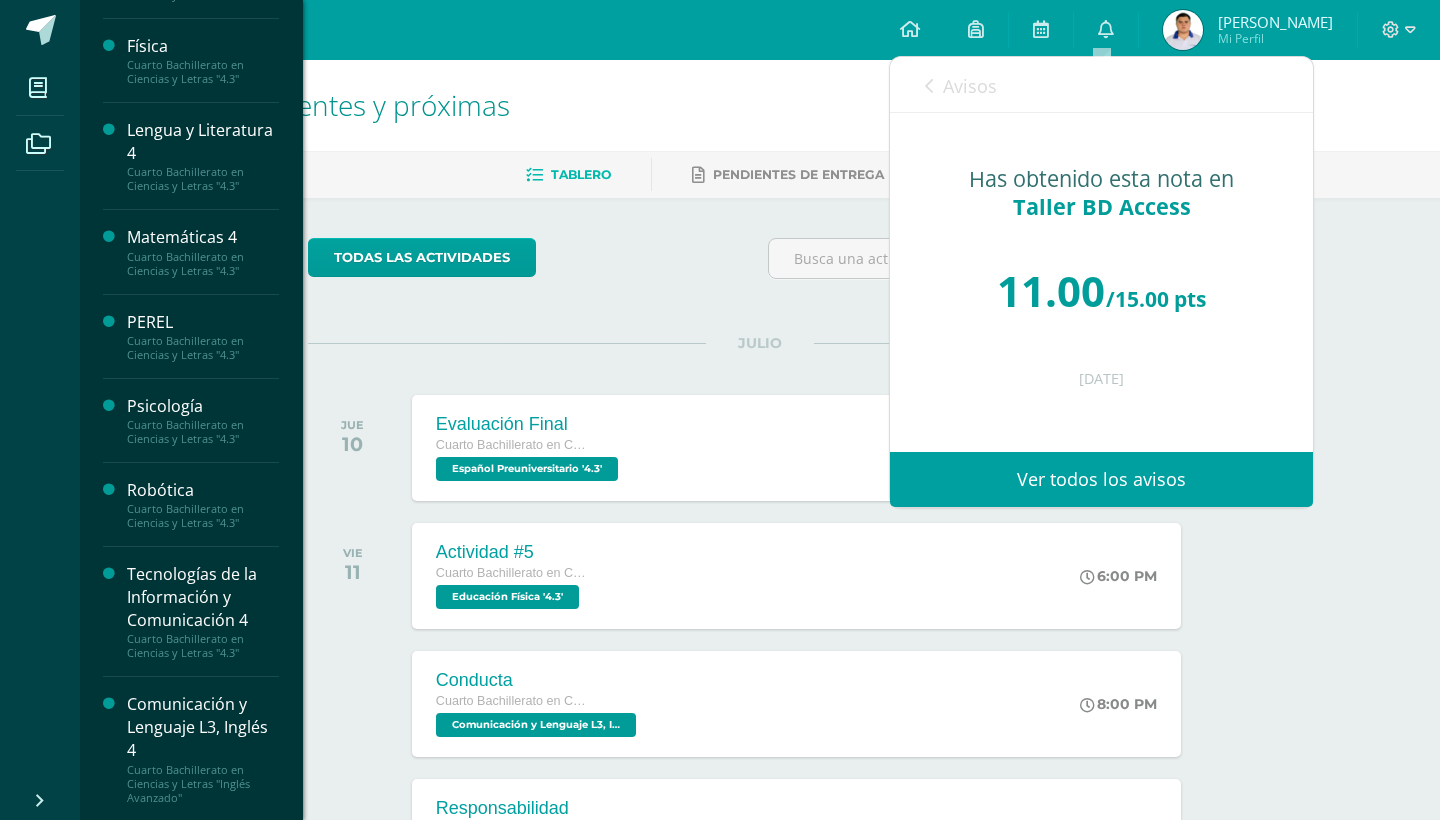 scroll, scrollTop: 516, scrollLeft: 0, axis: vertical 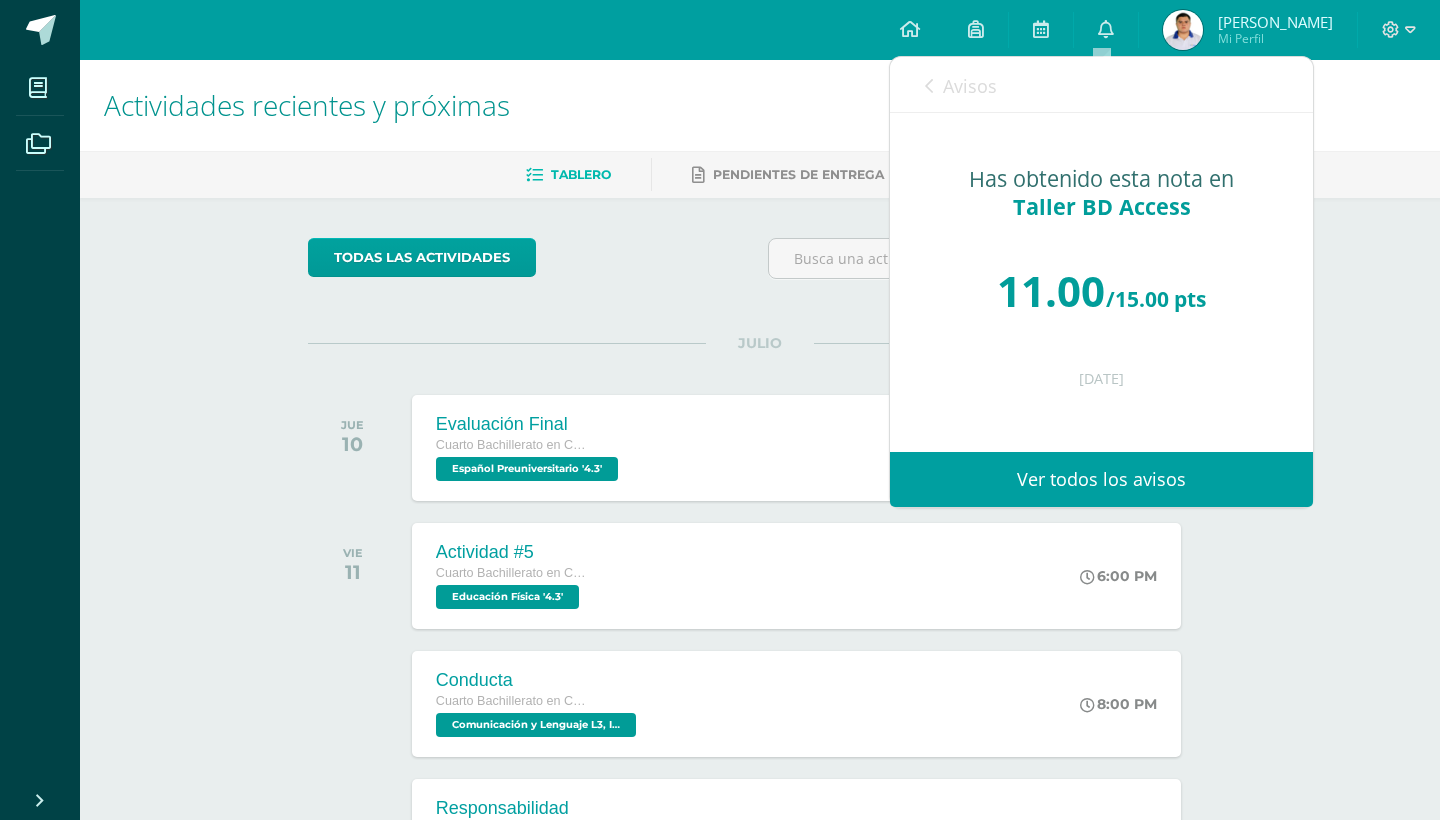 click on "Actividades recientes y próximas" at bounding box center (760, 105) 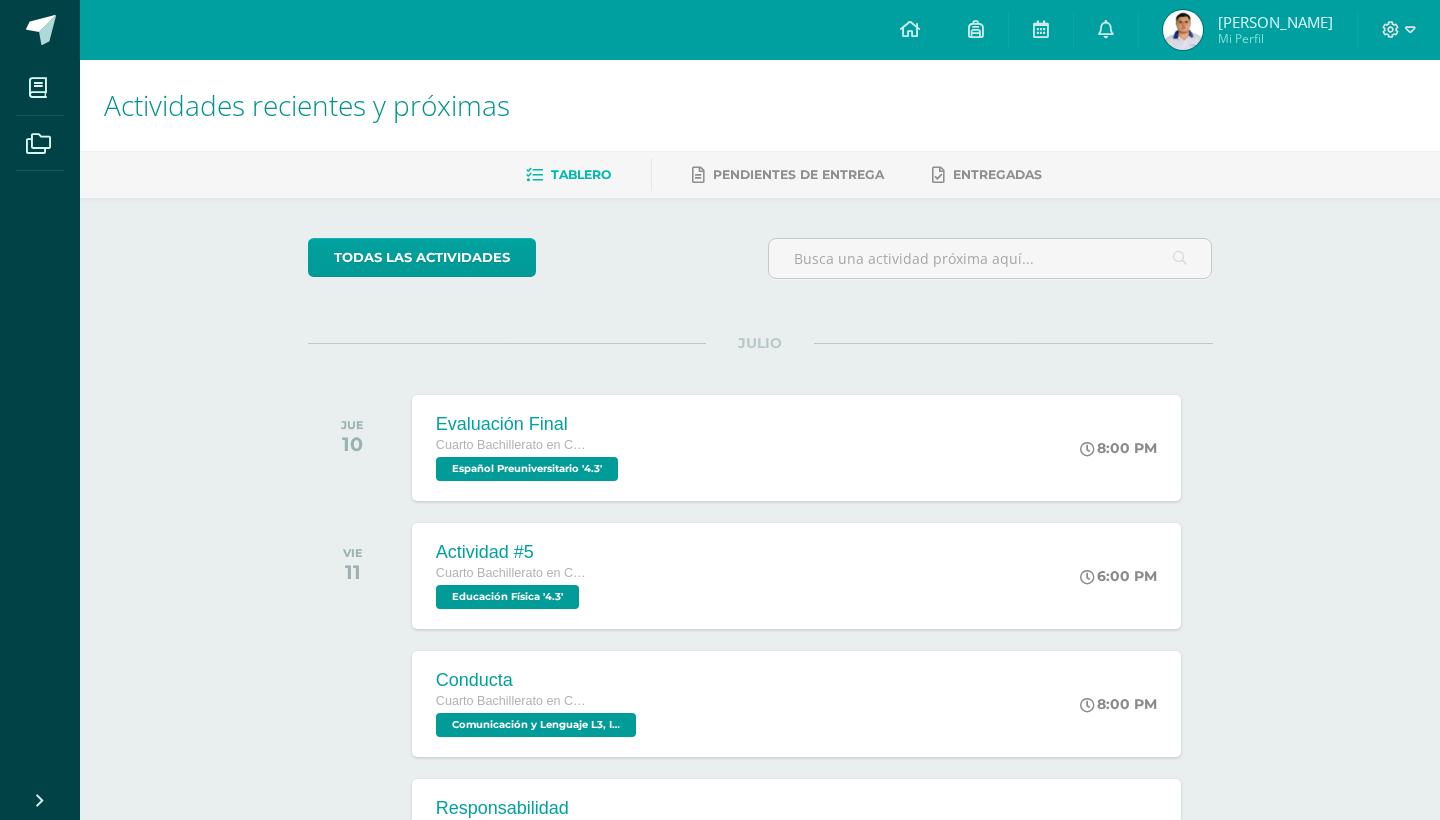 click at bounding box center [1183, 30] 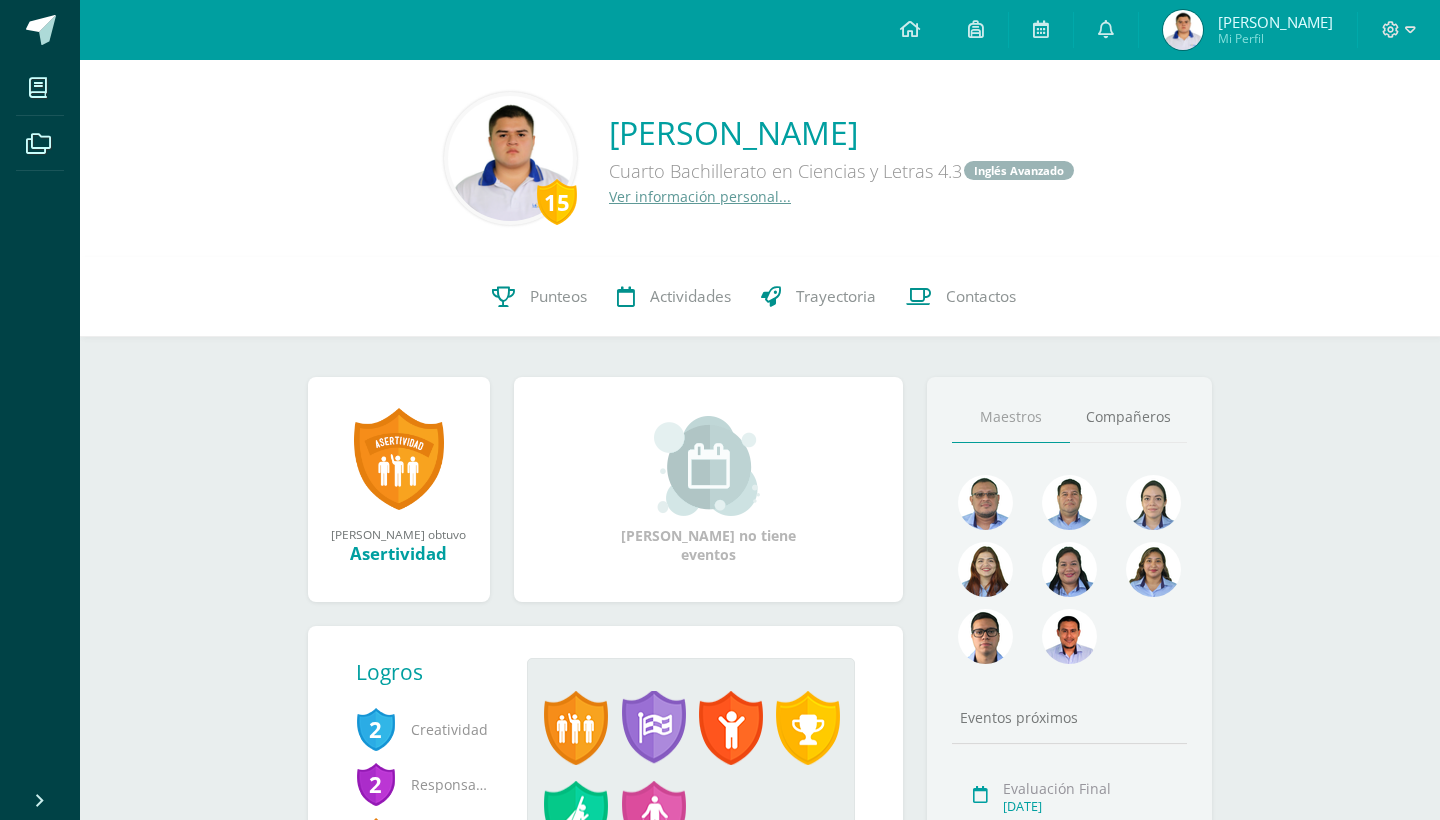 scroll, scrollTop: 0, scrollLeft: 0, axis: both 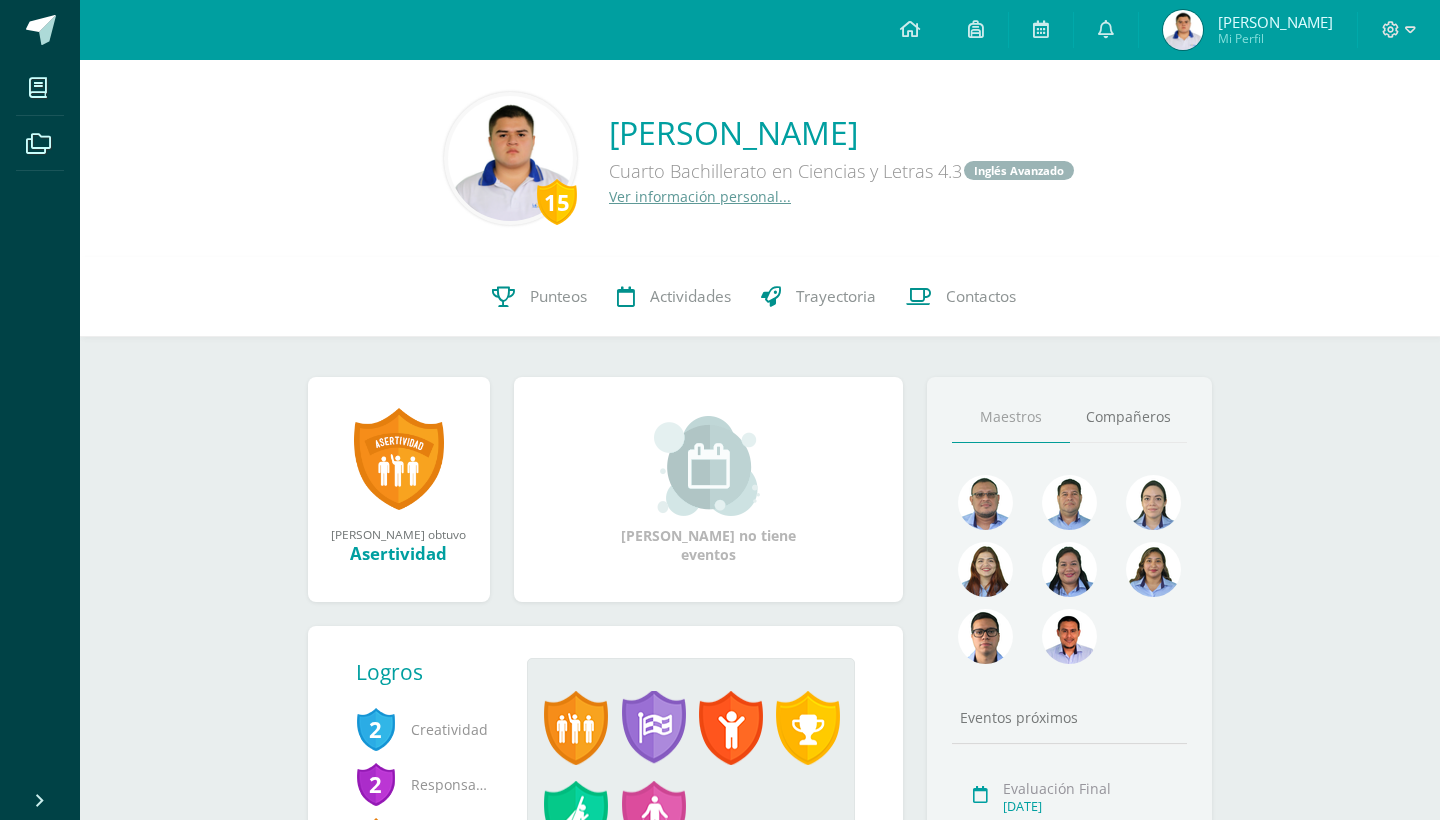 click on "Maestros
Compañeros
Eventos próximos
Evaluación Final Jul. 11, 2025 Actividad #5 Jul. 12, 2025 Responsabilidad Jul. 12, 2025
Ver todas las actividades" at bounding box center (1070, 721) 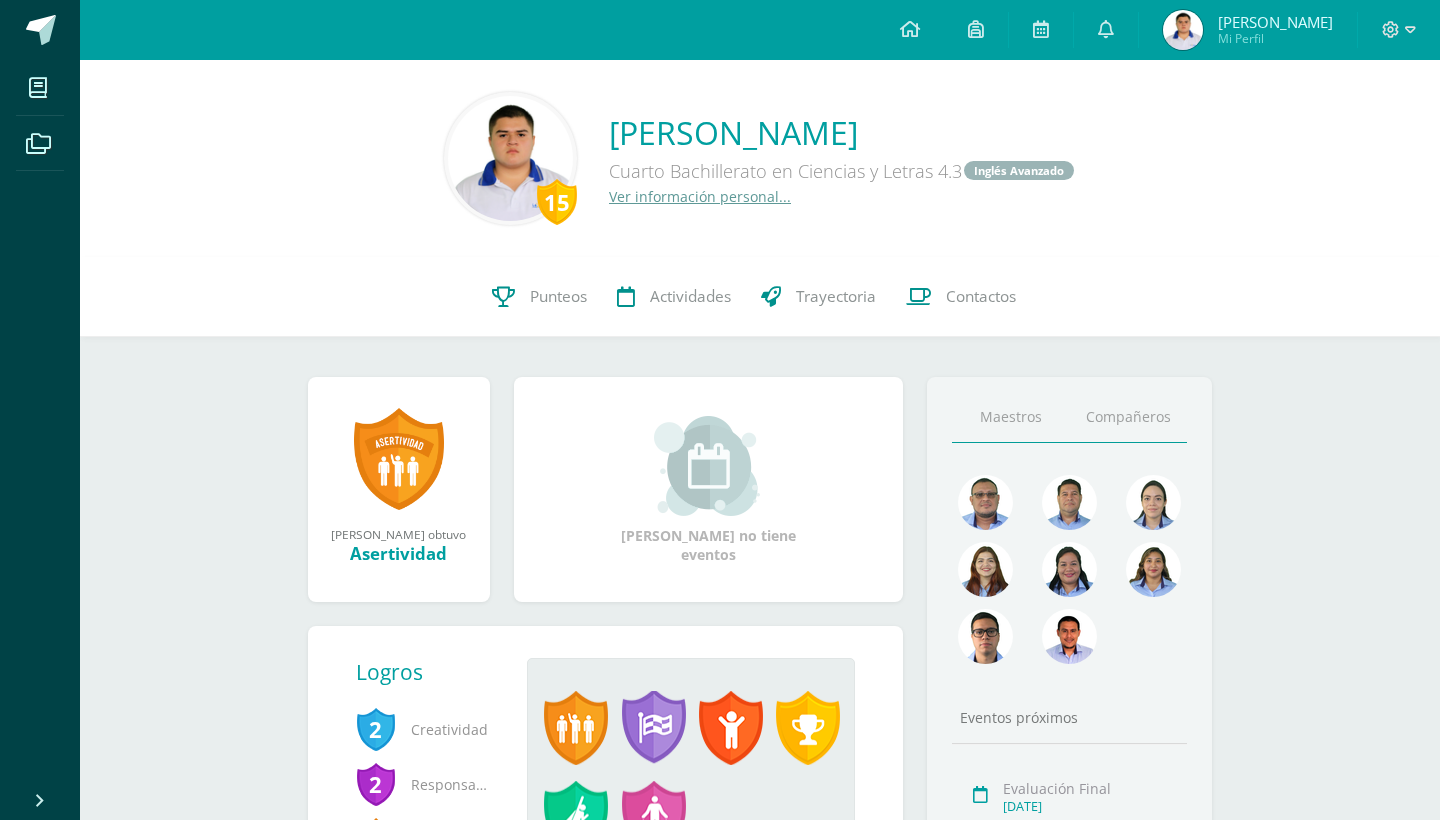 click on "Compañeros" at bounding box center [1129, 417] 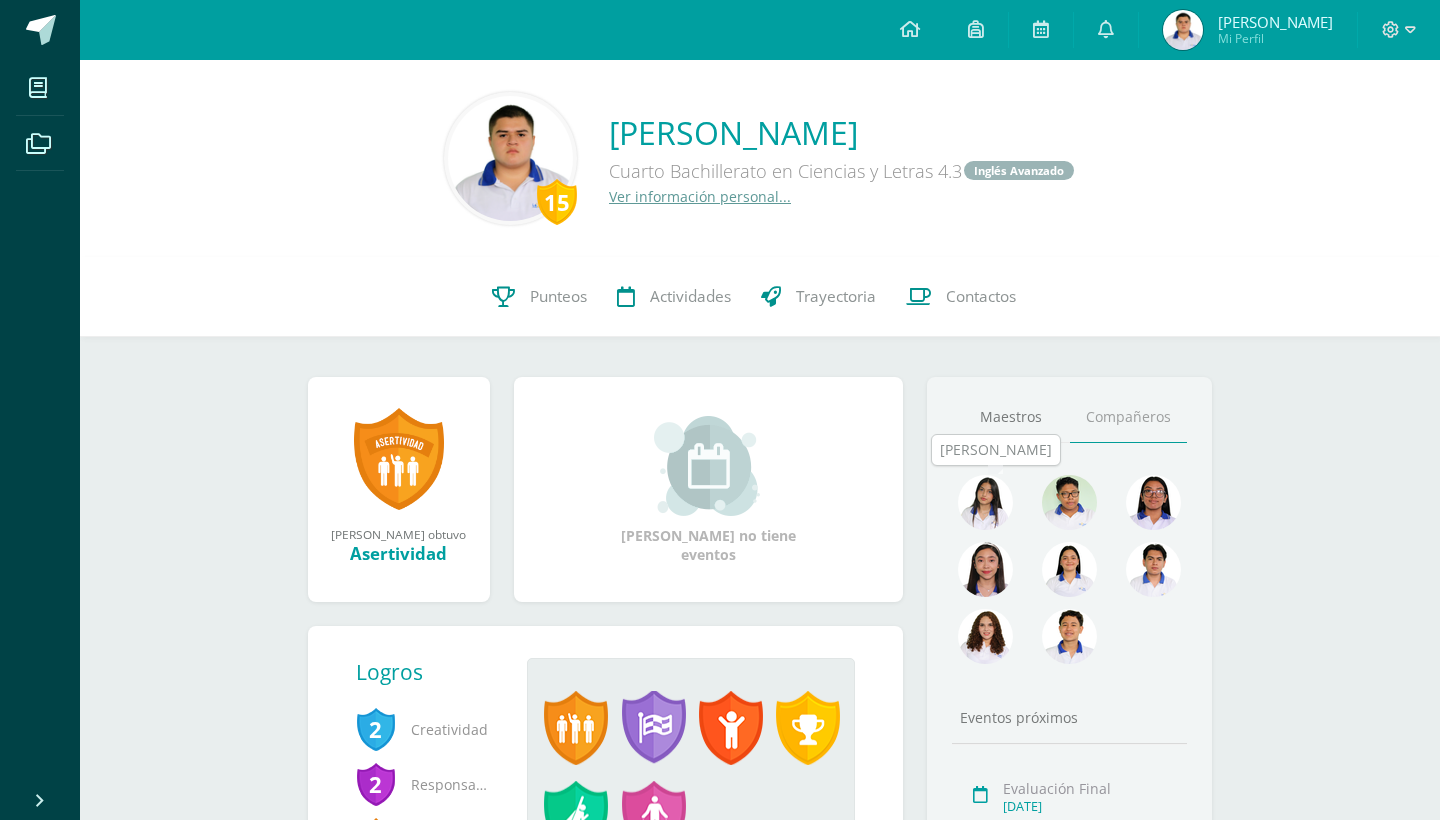 click at bounding box center (985, 502) 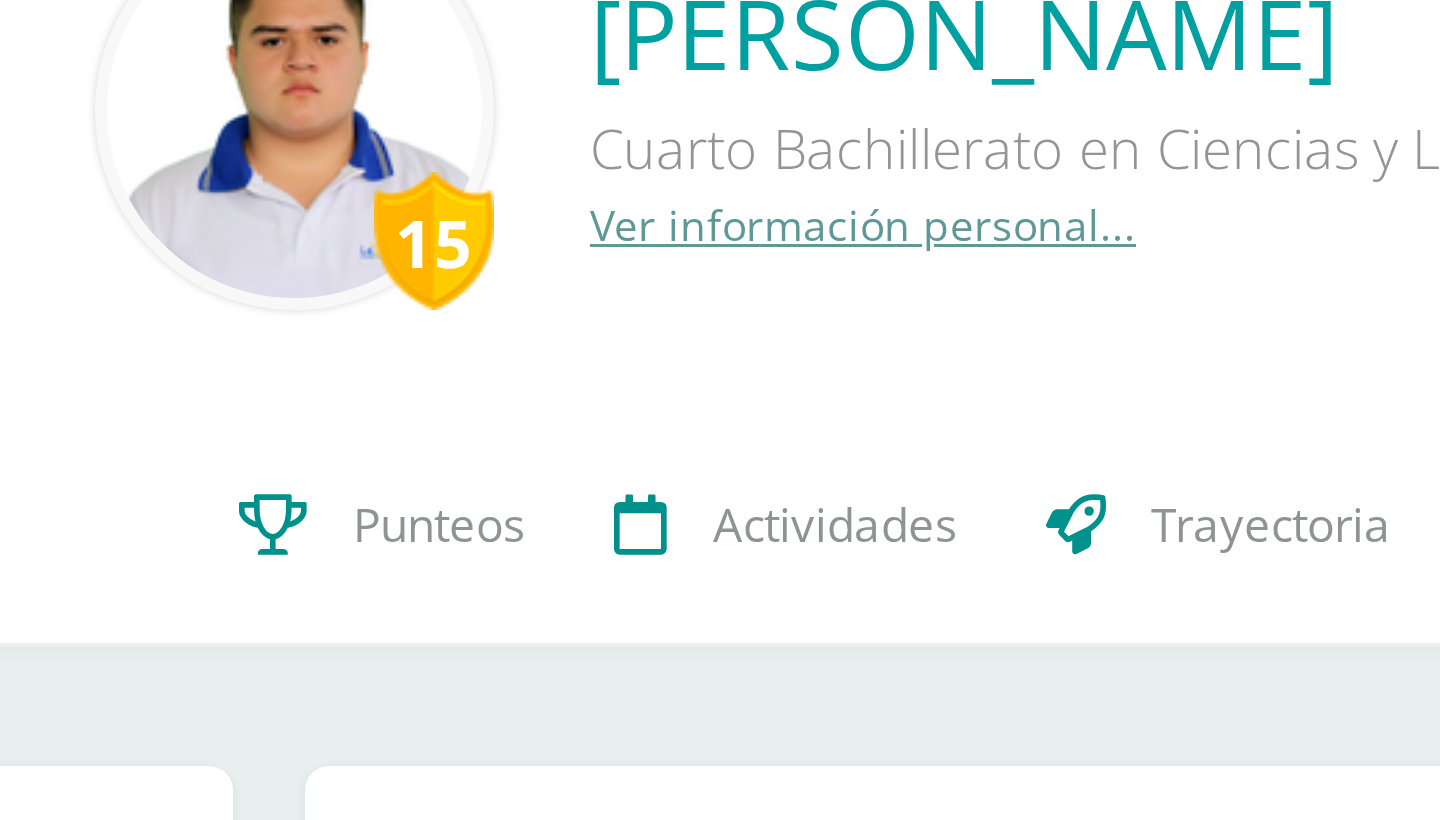 click on "Cuarto Bachillerato en Ciencias y Letras 4.3
Inglés Avanzado" at bounding box center (842, 170) 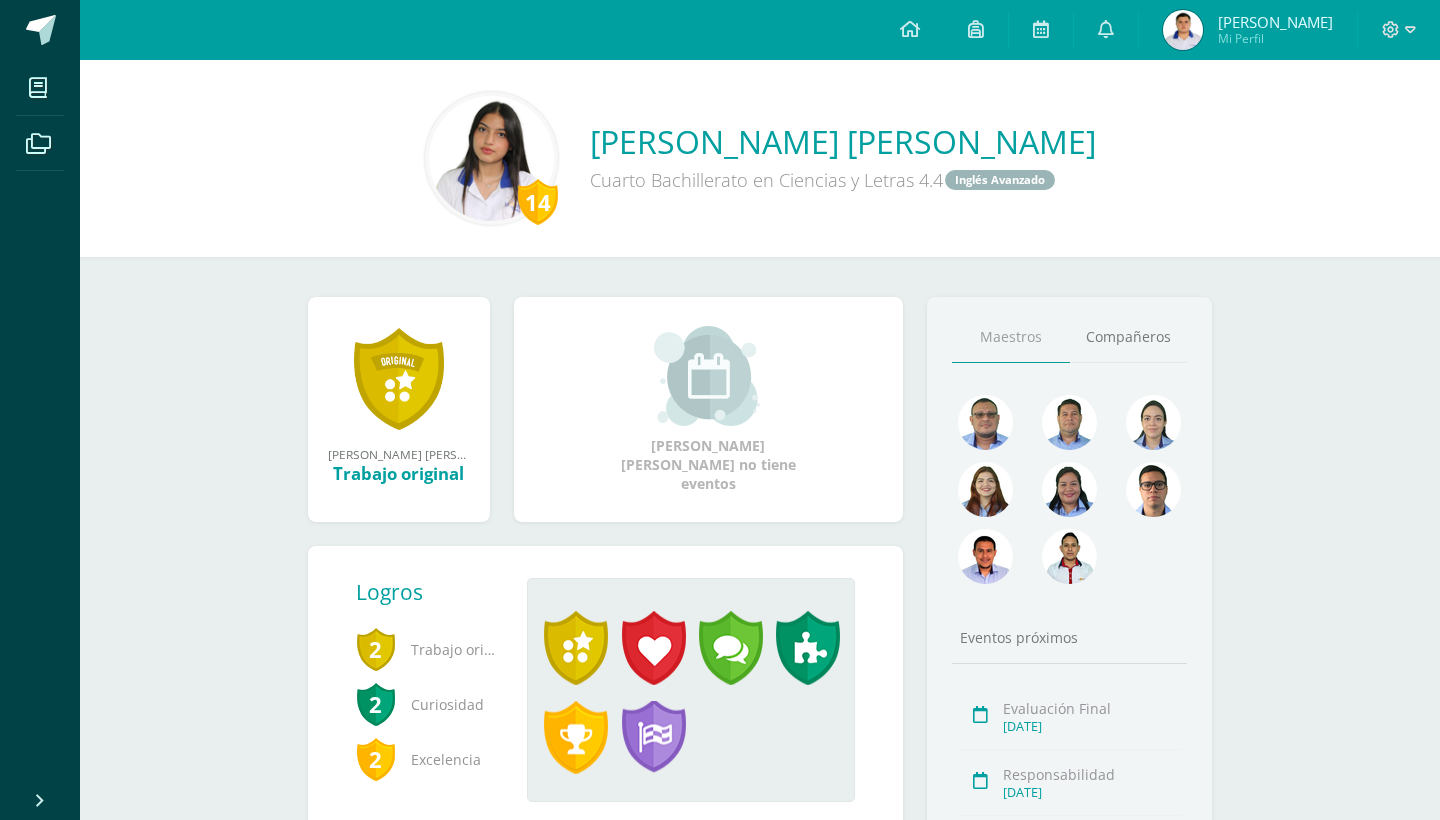 scroll, scrollTop: 0, scrollLeft: 0, axis: both 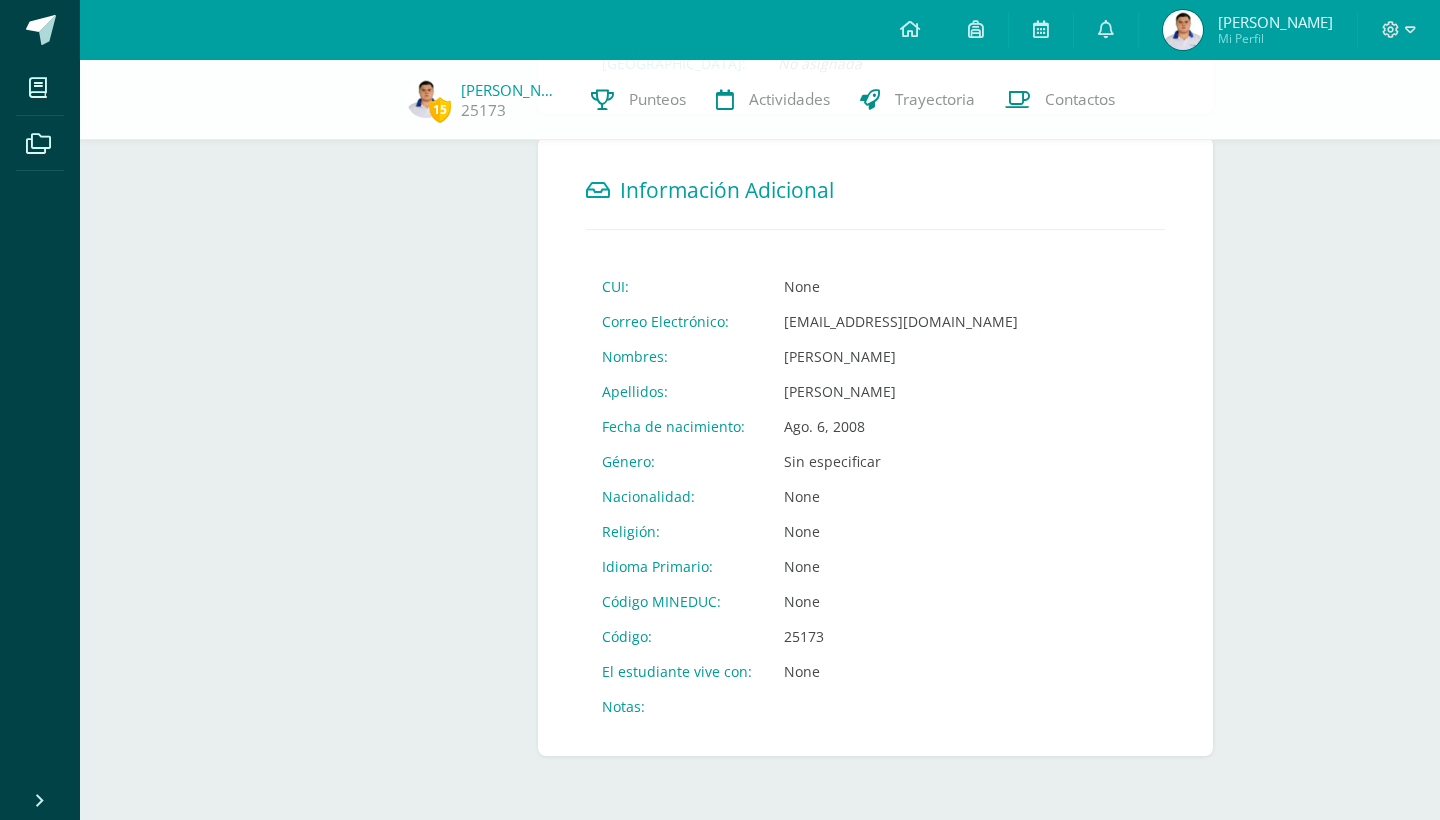 click at bounding box center [1183, 30] 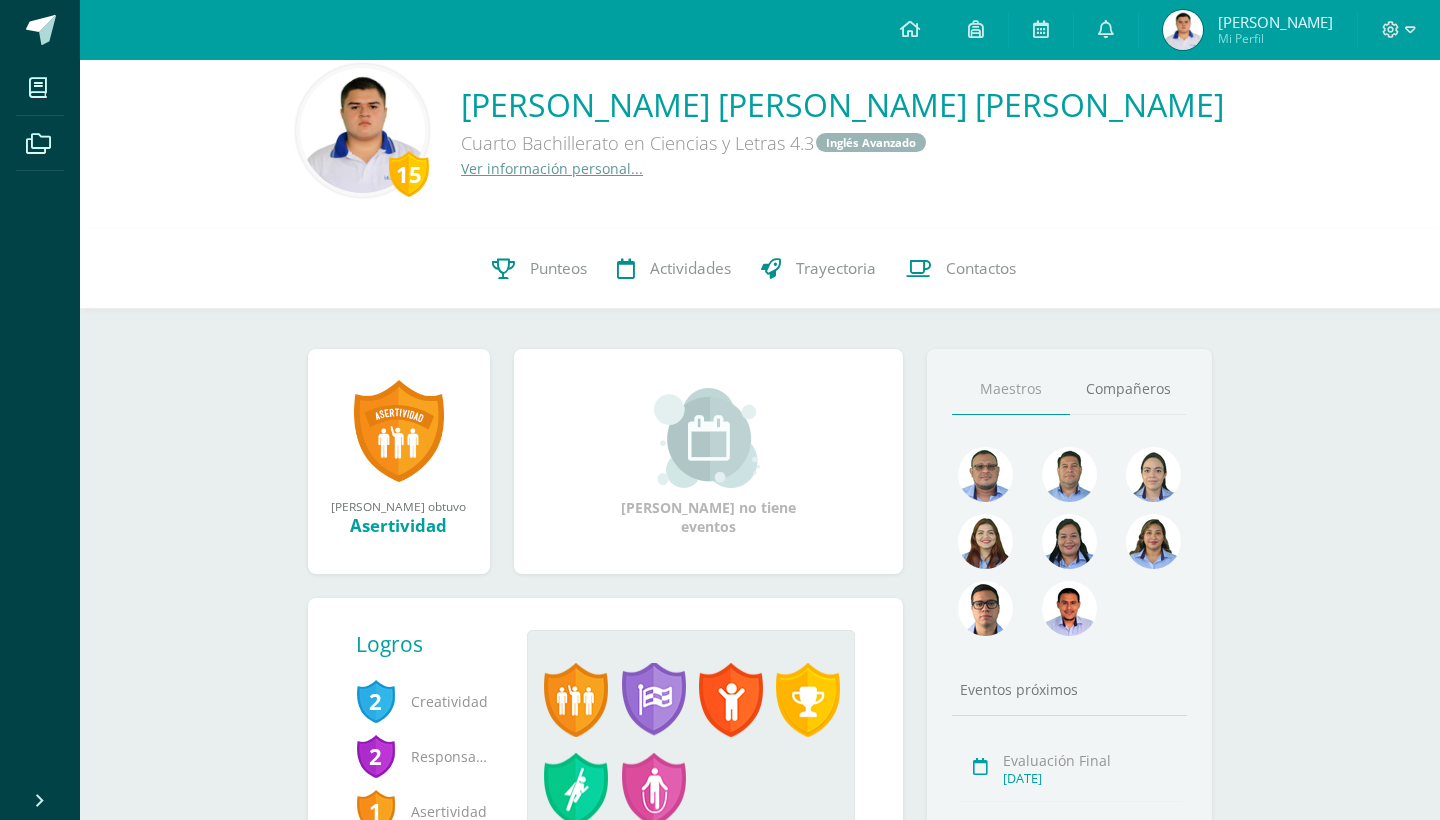 scroll, scrollTop: 39, scrollLeft: 0, axis: vertical 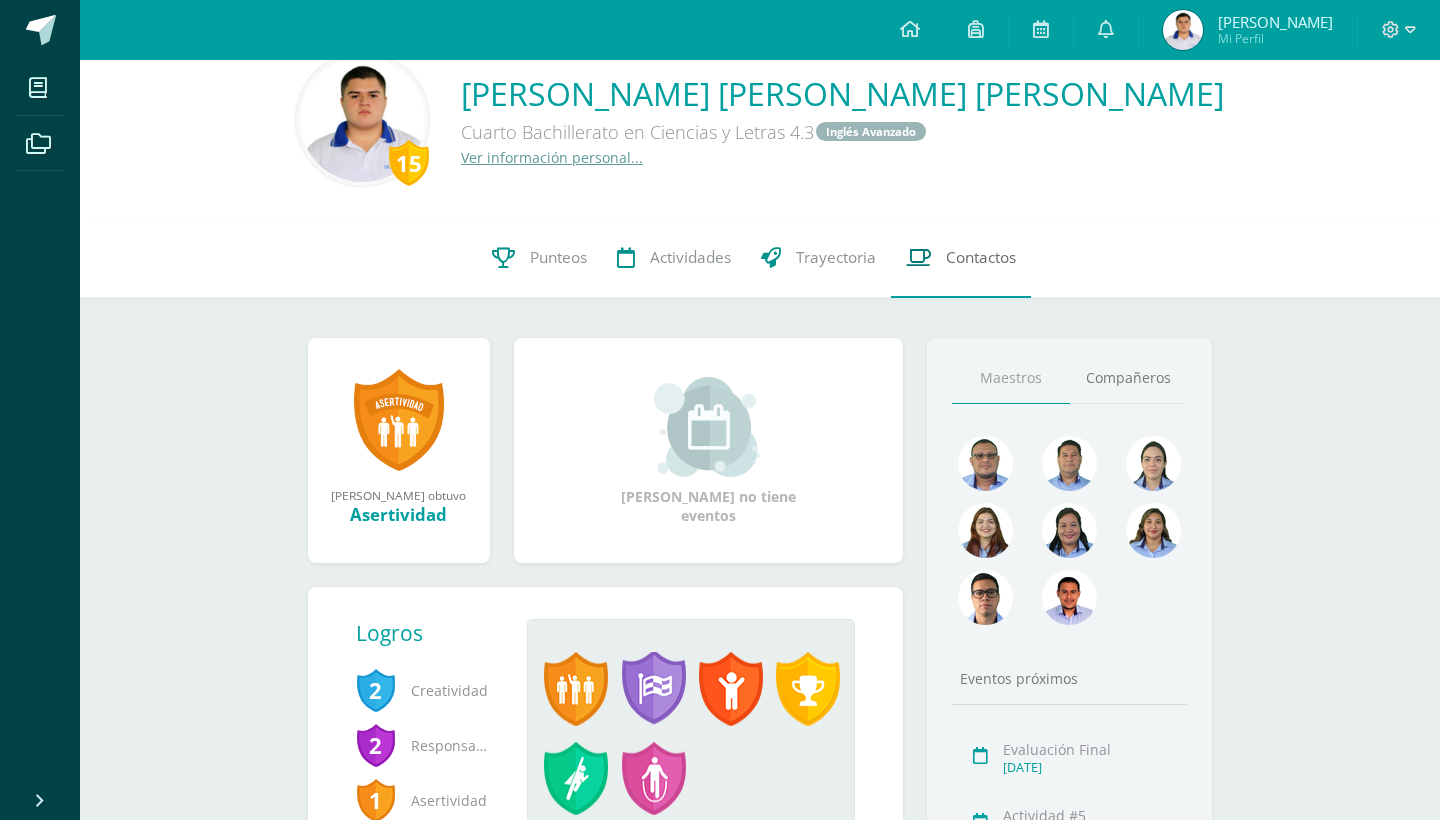 click on "Contactos" at bounding box center [961, 258] 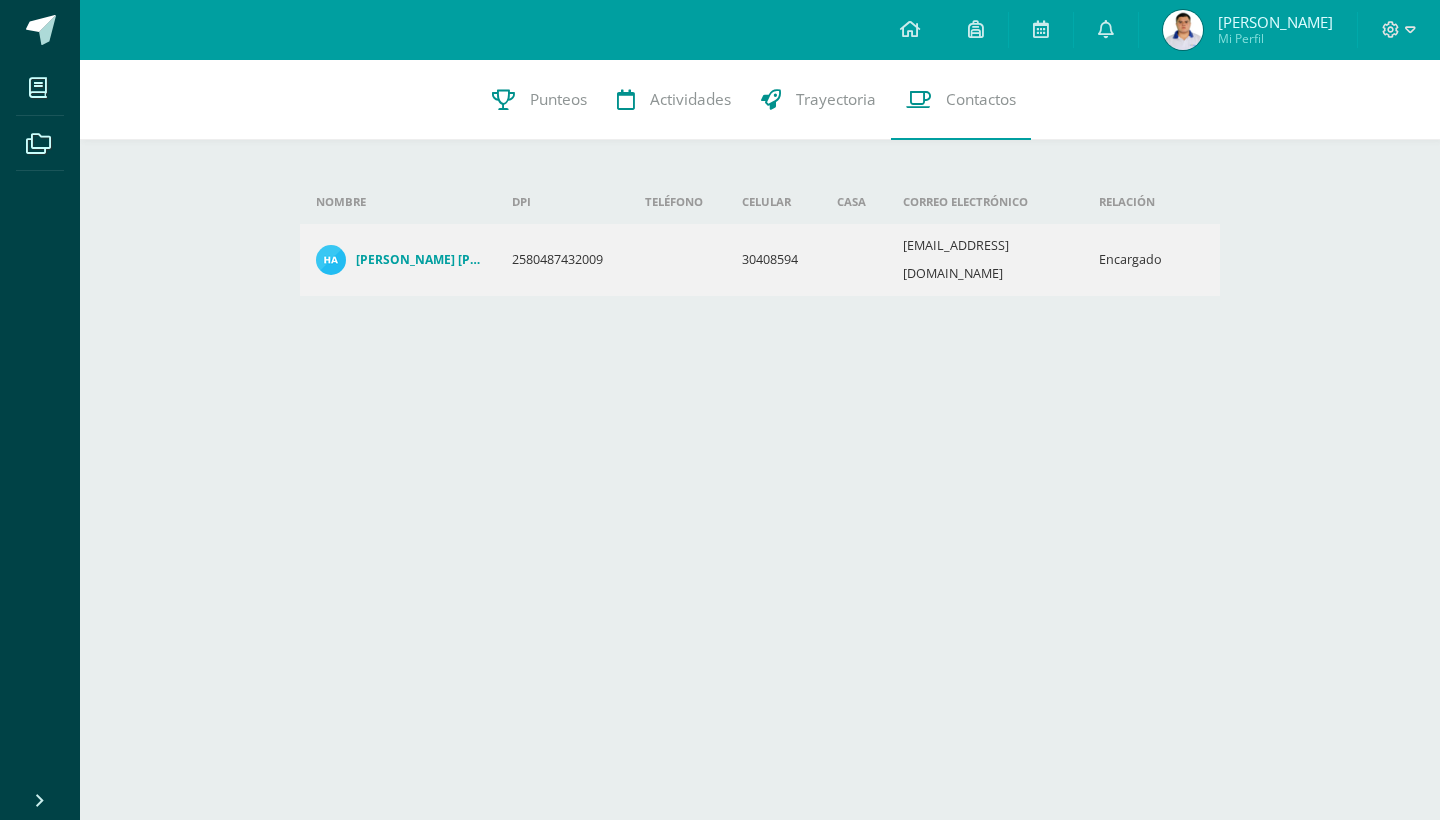 scroll, scrollTop: 0, scrollLeft: 0, axis: both 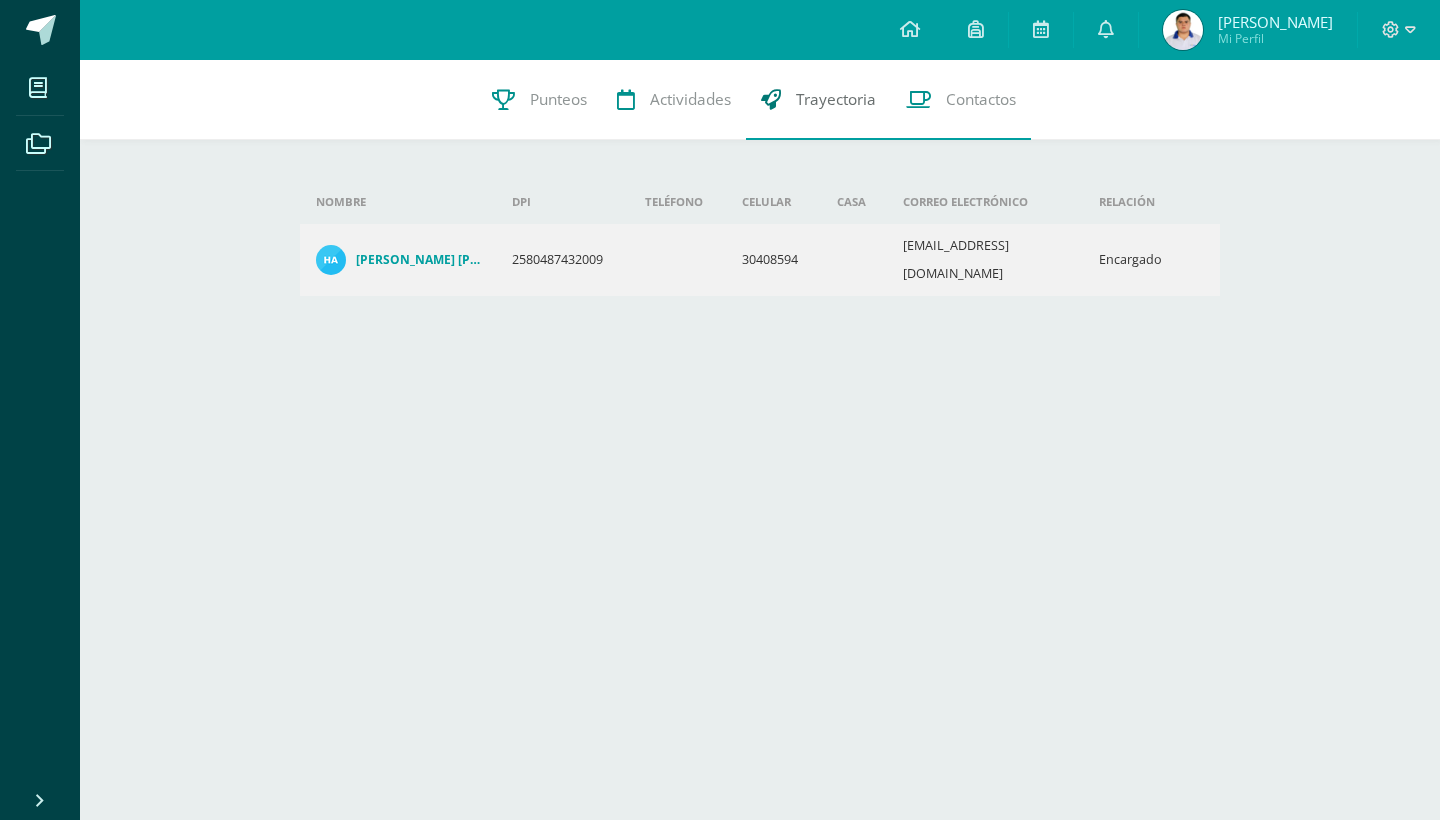 click on "Trayectoria" at bounding box center (818, 100) 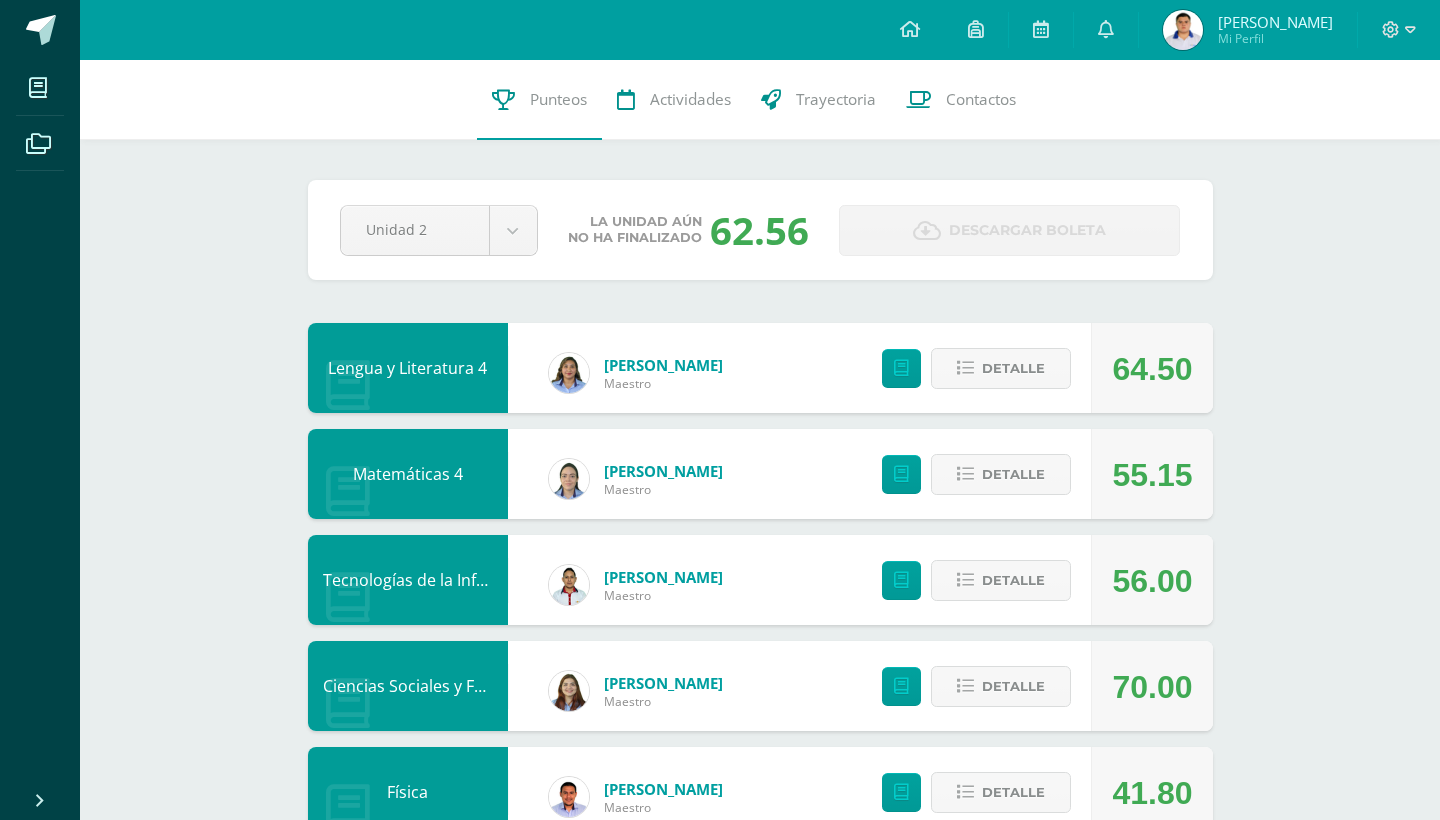 scroll, scrollTop: 0, scrollLeft: 0, axis: both 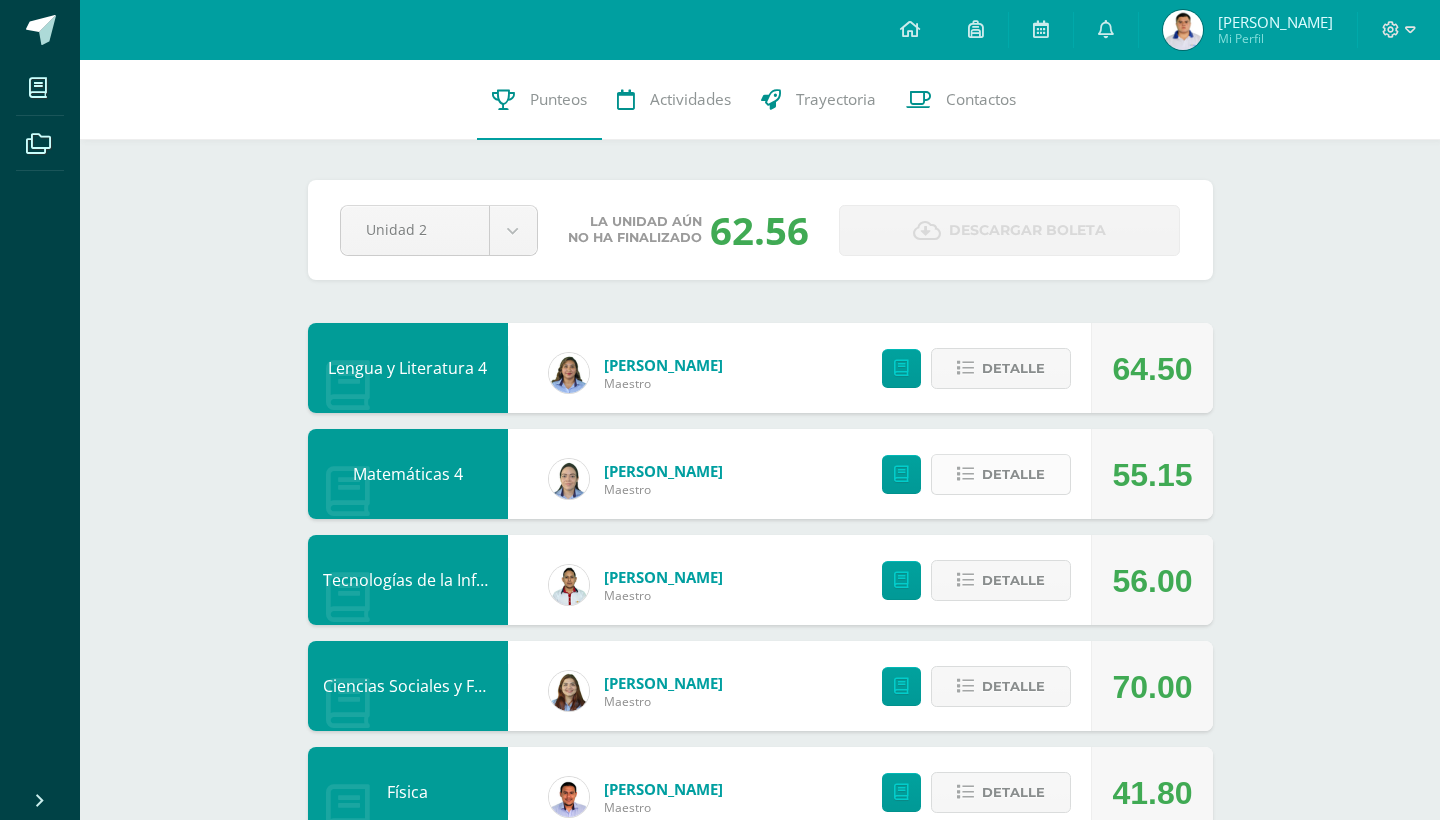 click on "Detalle" at bounding box center (1001, 474) 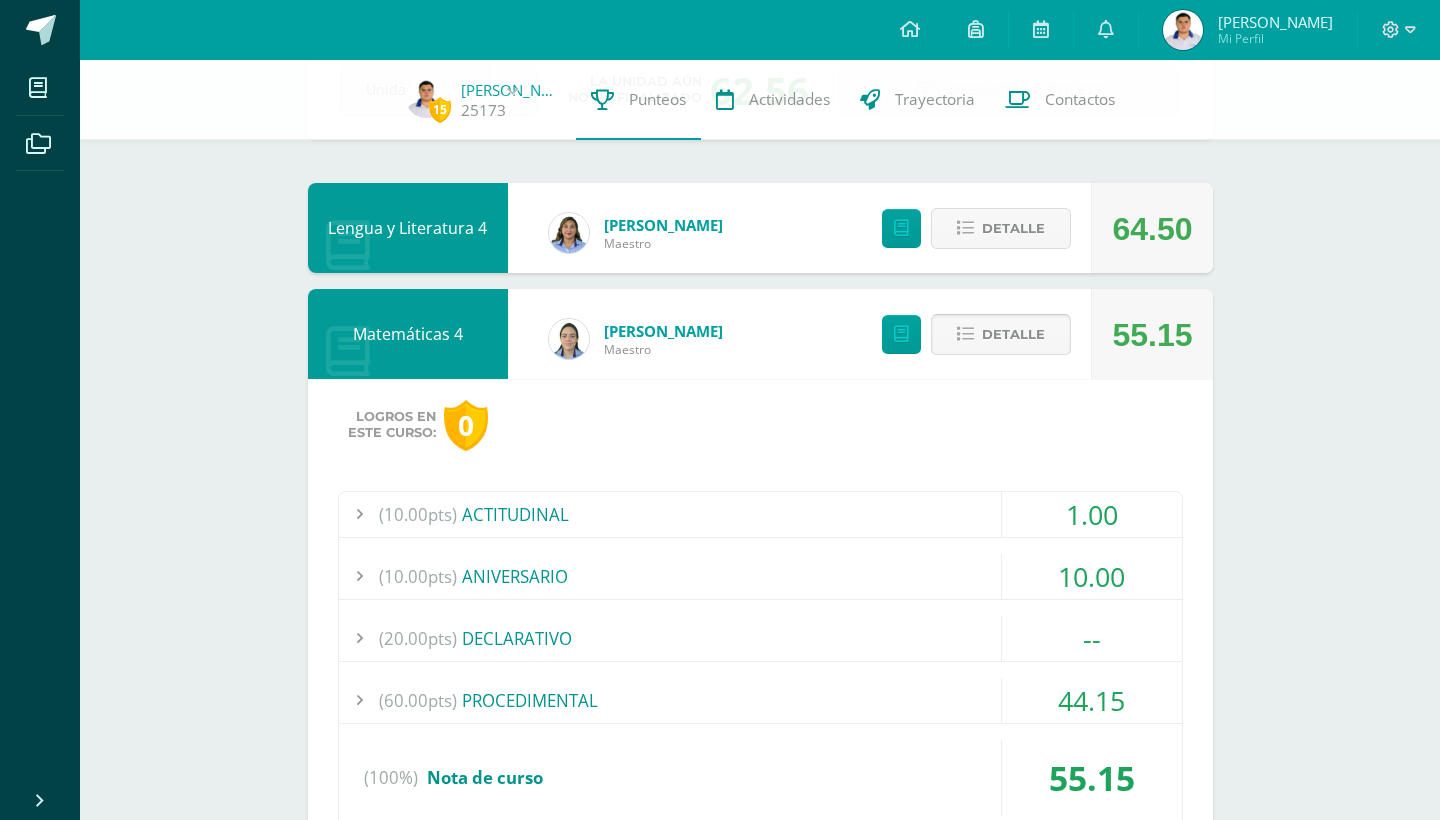 scroll, scrollTop: 133, scrollLeft: 0, axis: vertical 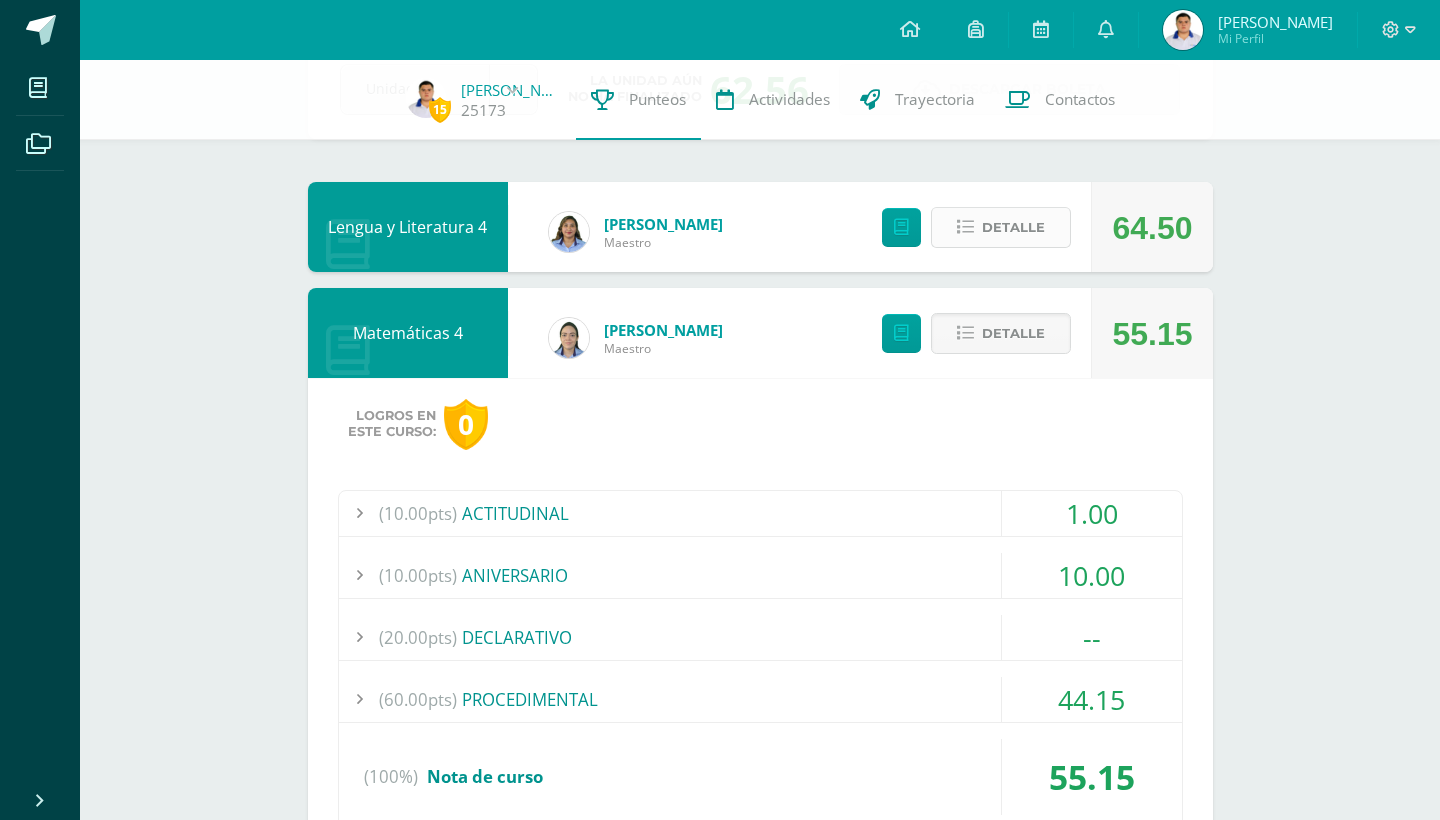click at bounding box center [965, 227] 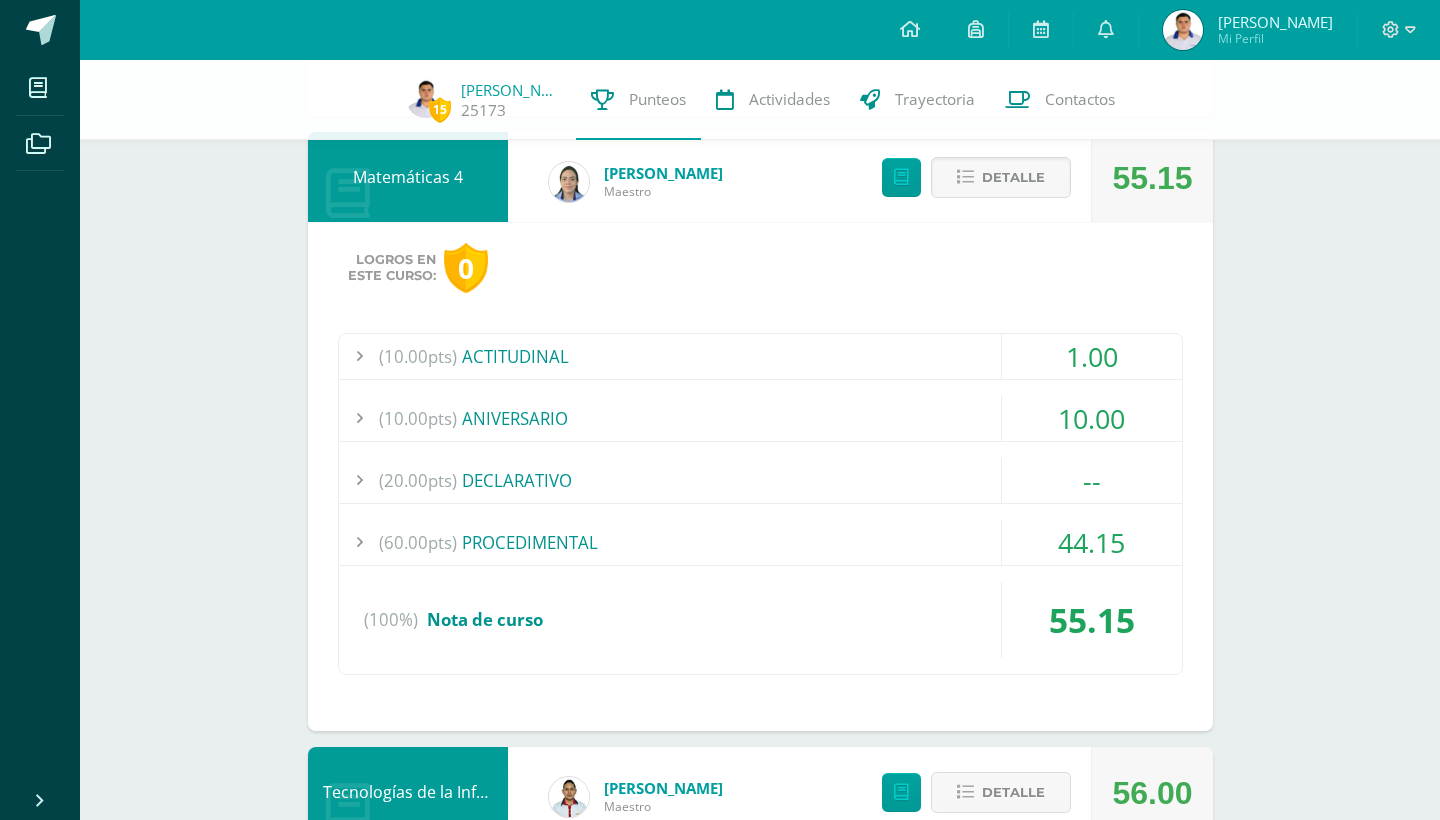 scroll, scrollTop: 820, scrollLeft: 0, axis: vertical 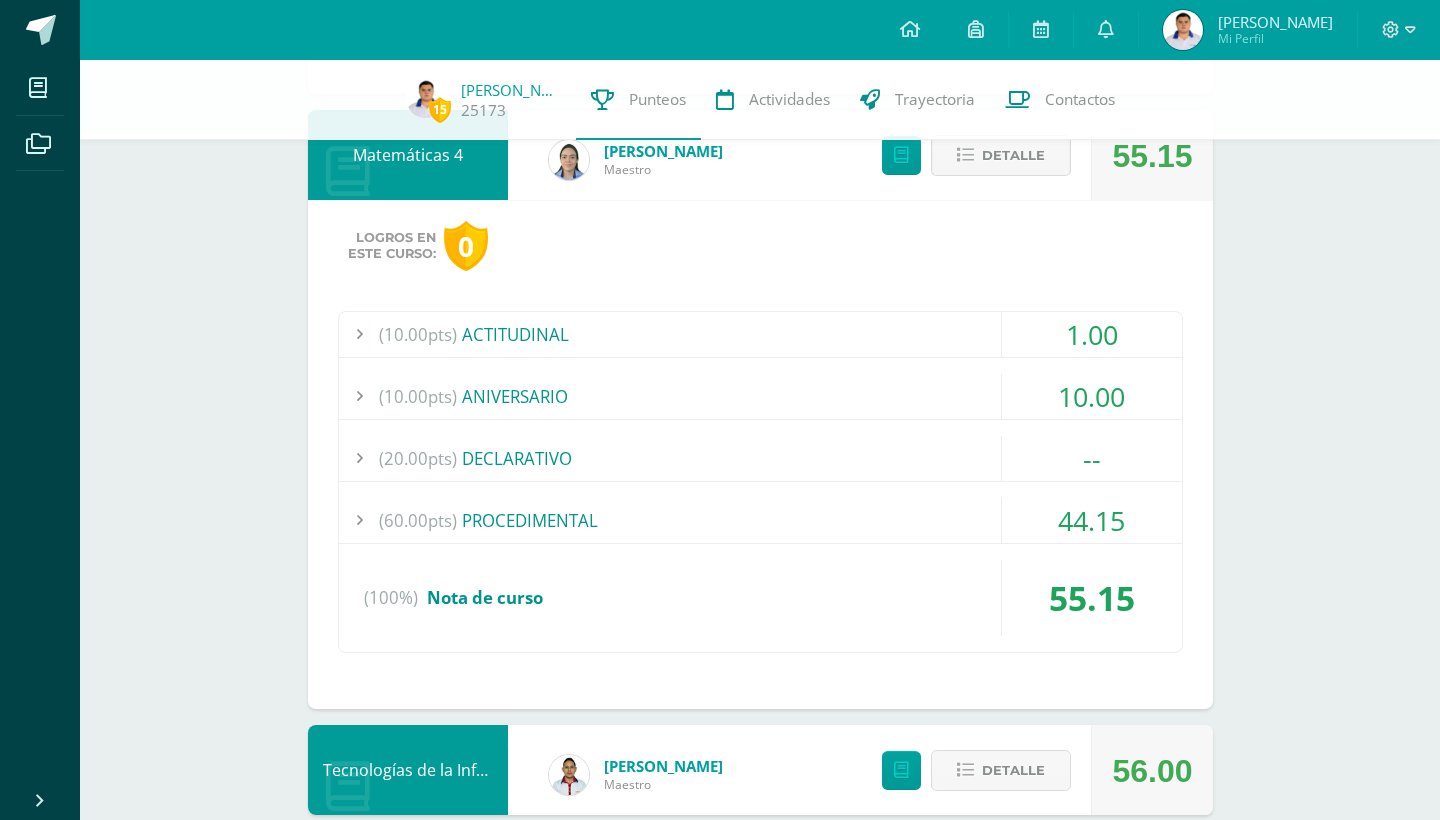 click on "Detalle" at bounding box center [1013, 155] 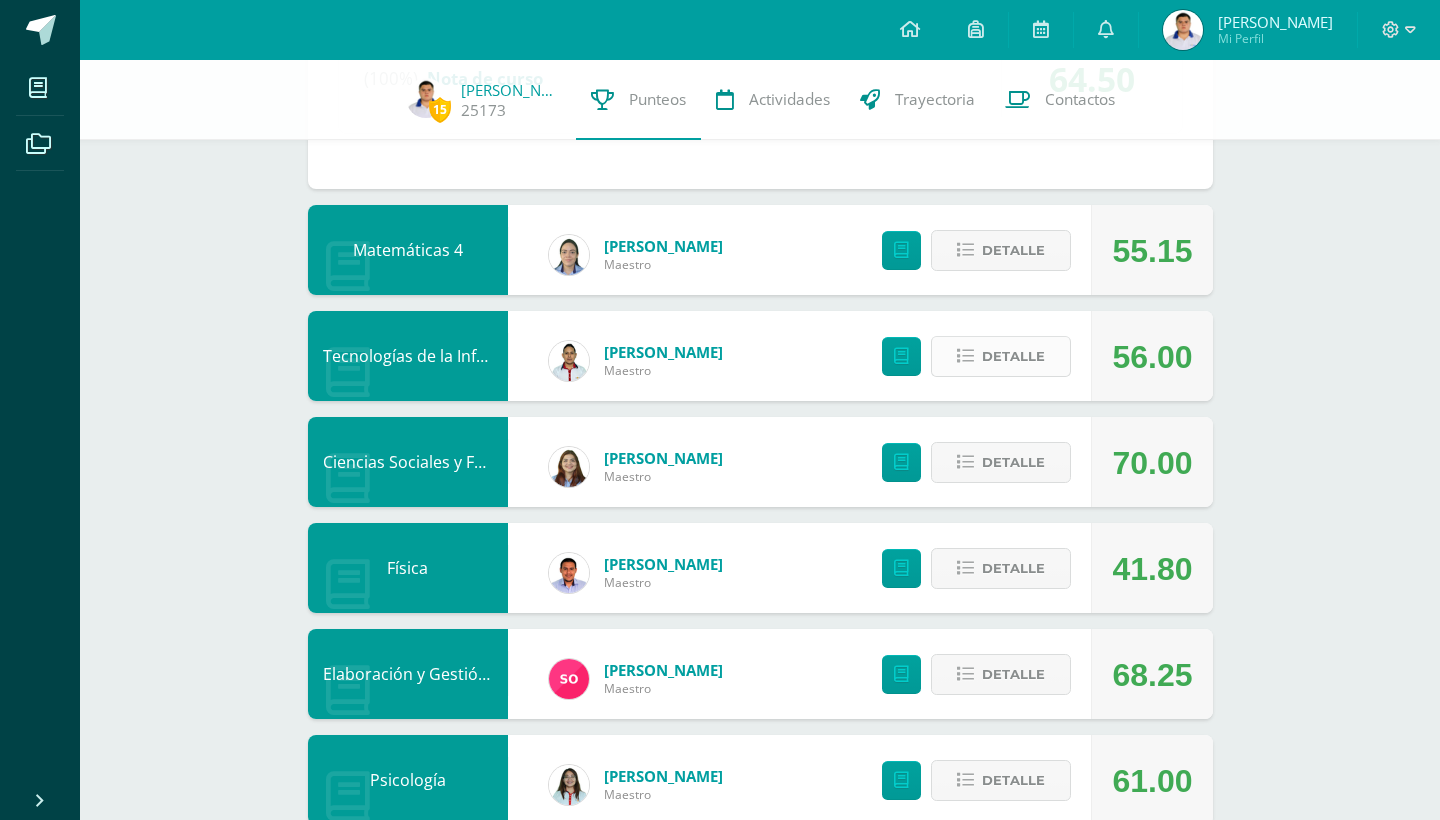 scroll, scrollTop: 724, scrollLeft: 0, axis: vertical 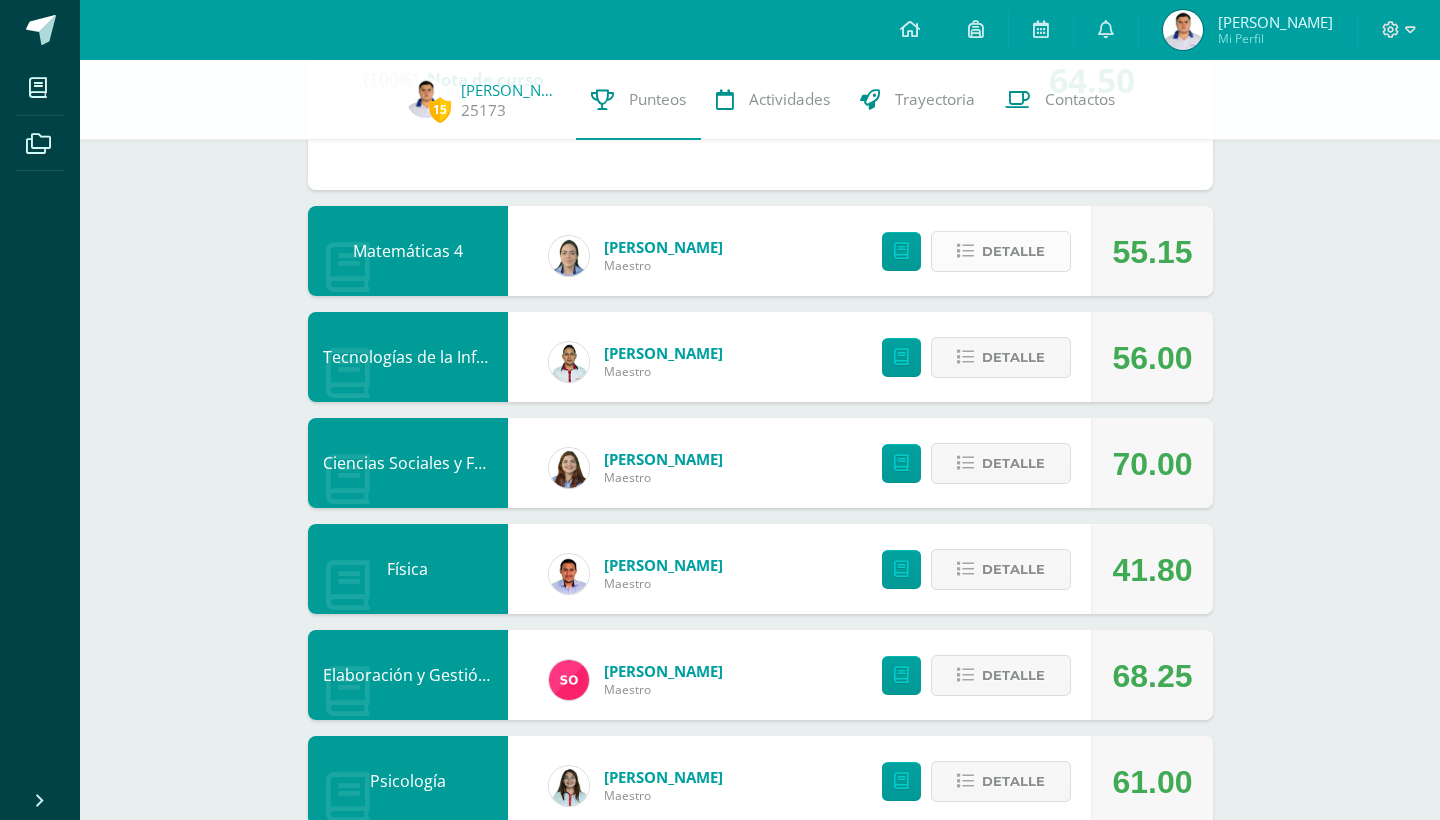 click on "Detalle" at bounding box center (1001, 251) 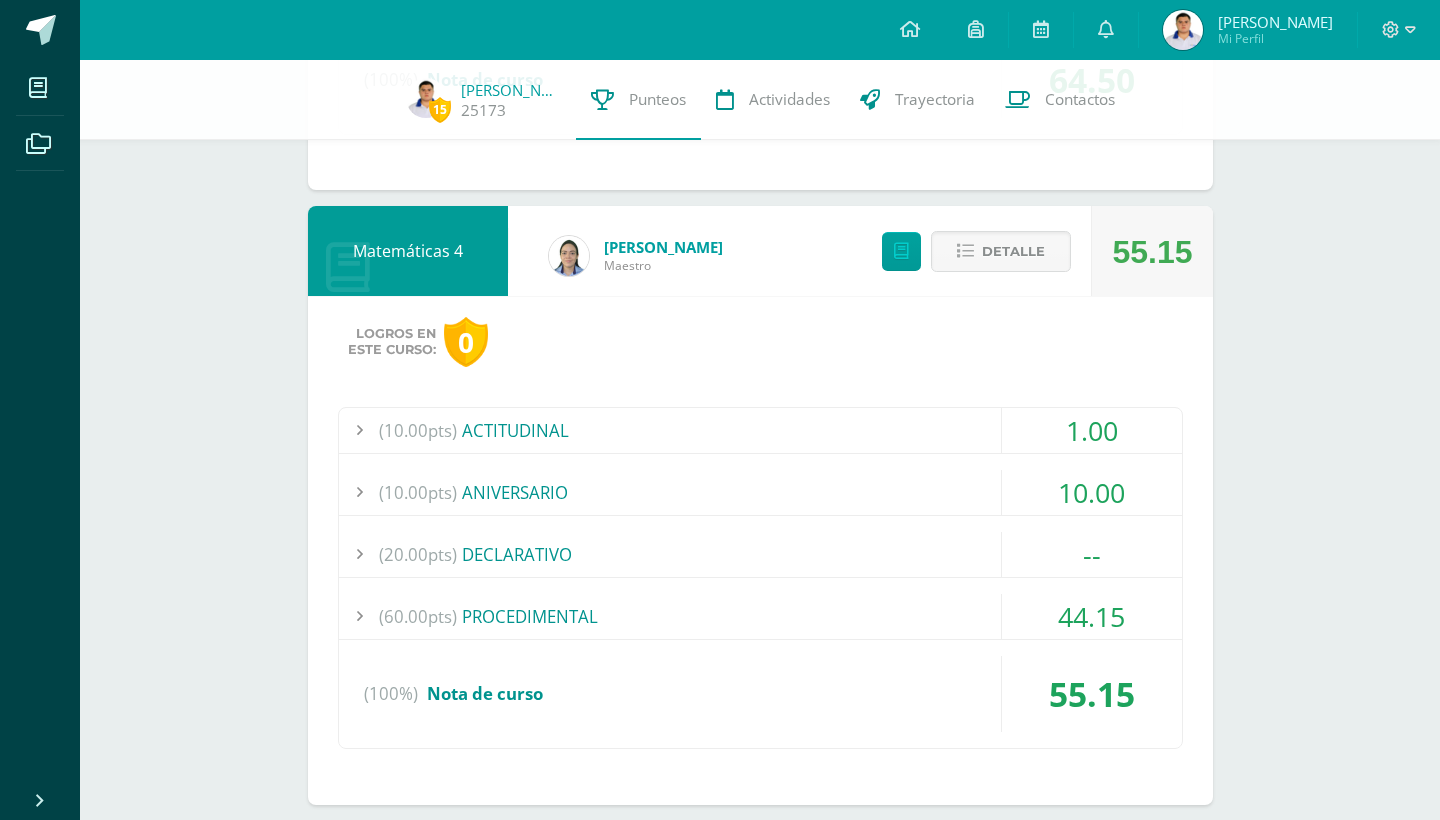 scroll, scrollTop: 1105, scrollLeft: 0, axis: vertical 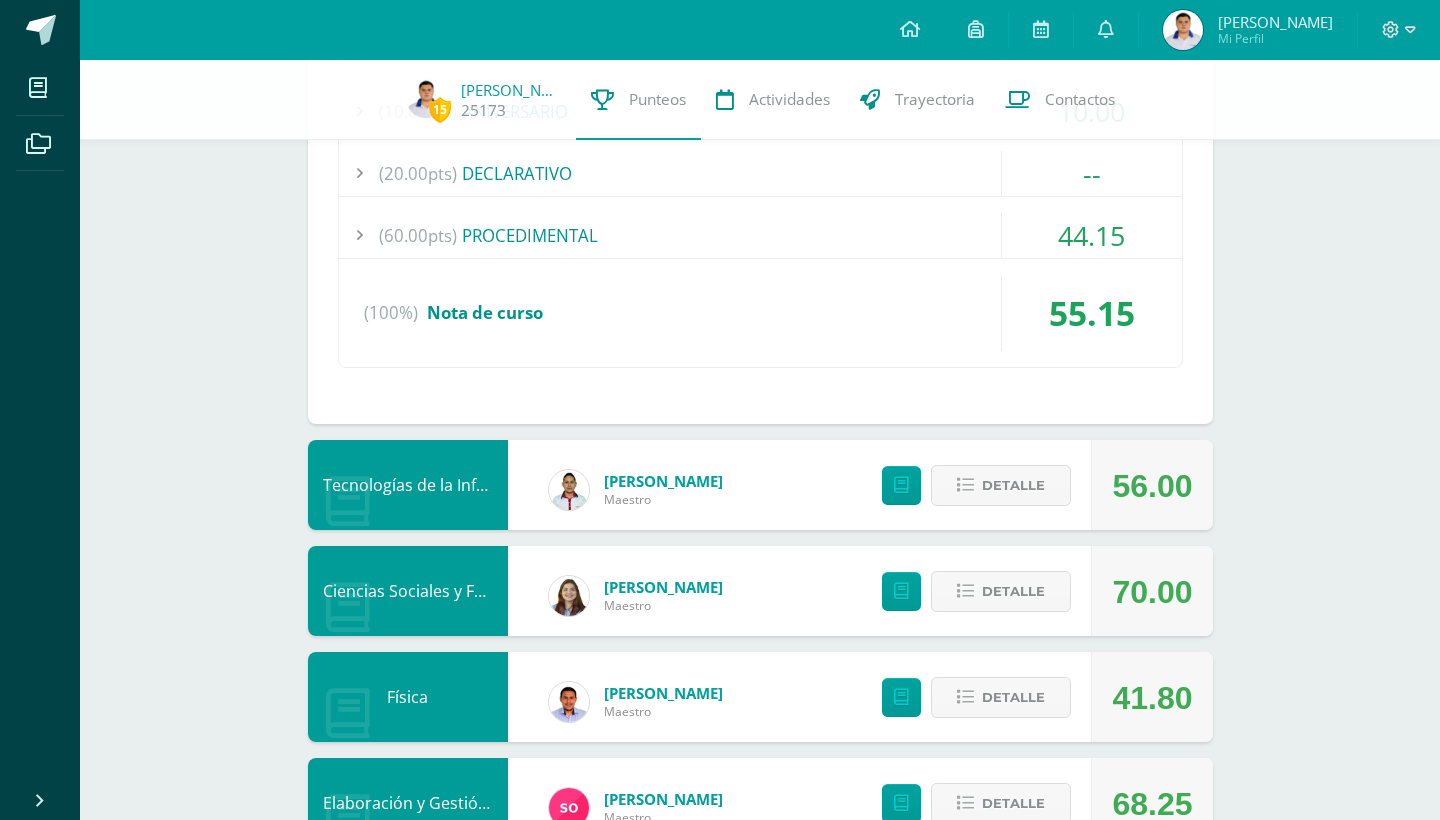 click at bounding box center [359, 235] 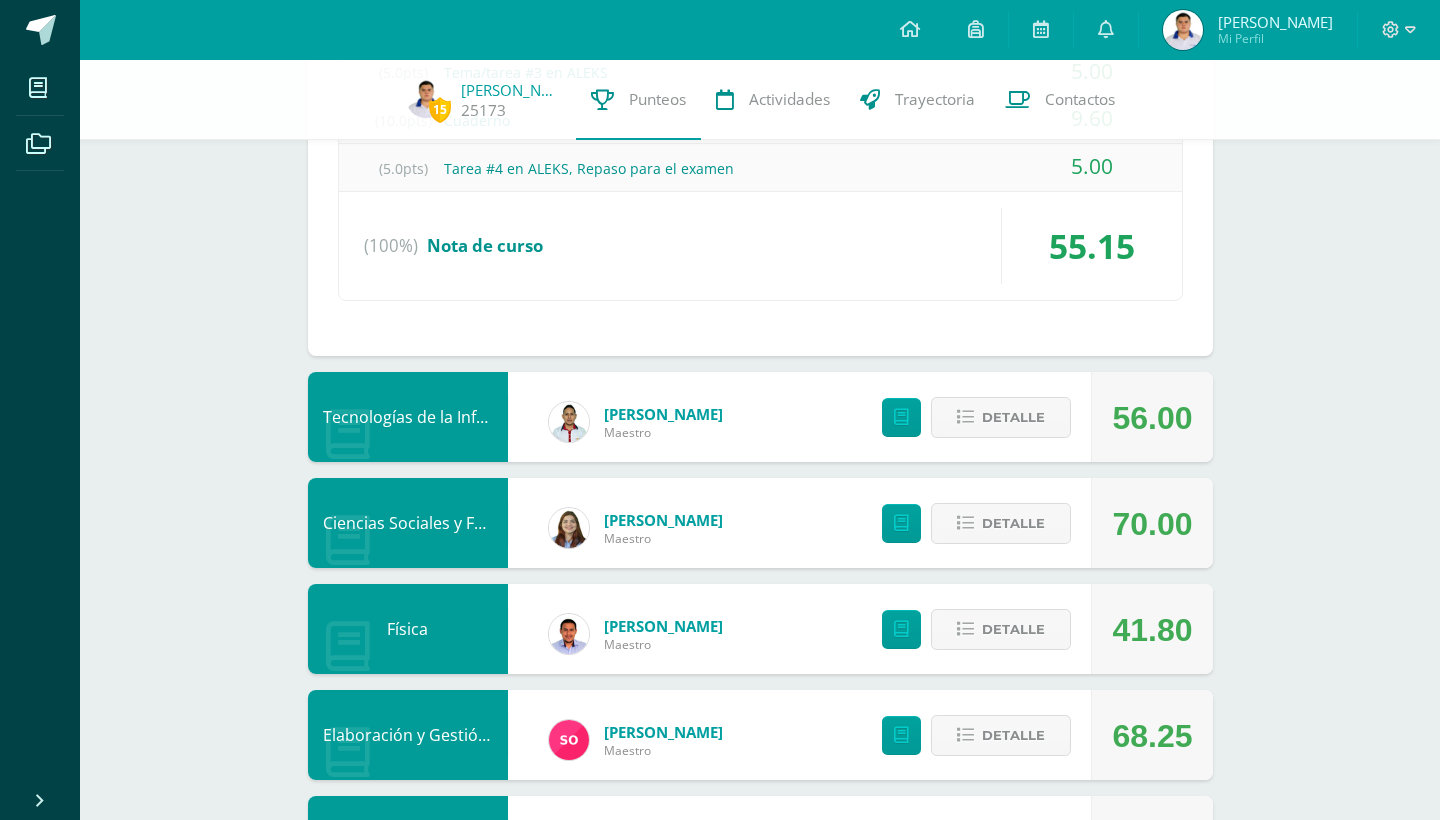 scroll, scrollTop: 1746, scrollLeft: 0, axis: vertical 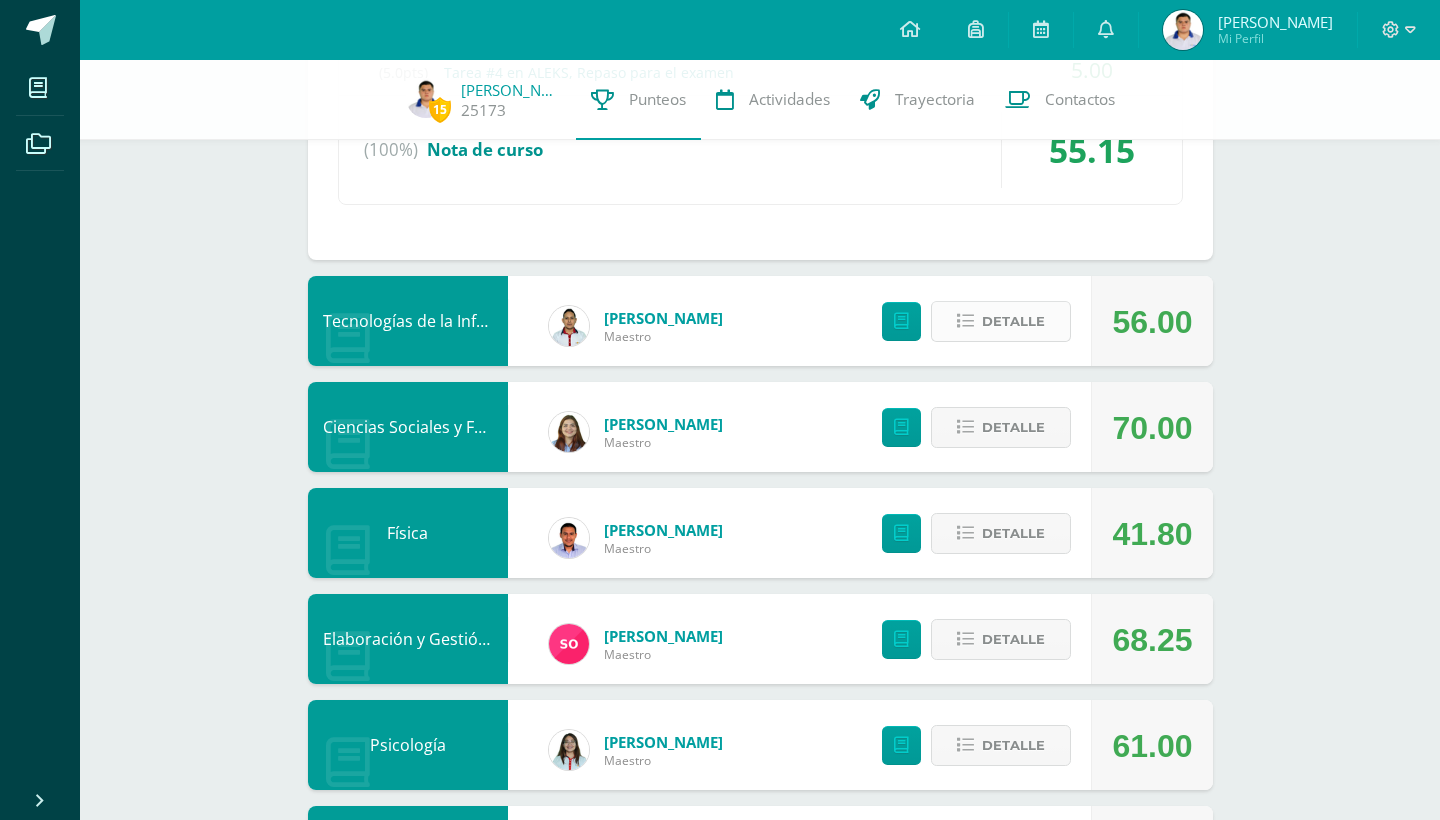 click on "Detalle" at bounding box center (1013, 321) 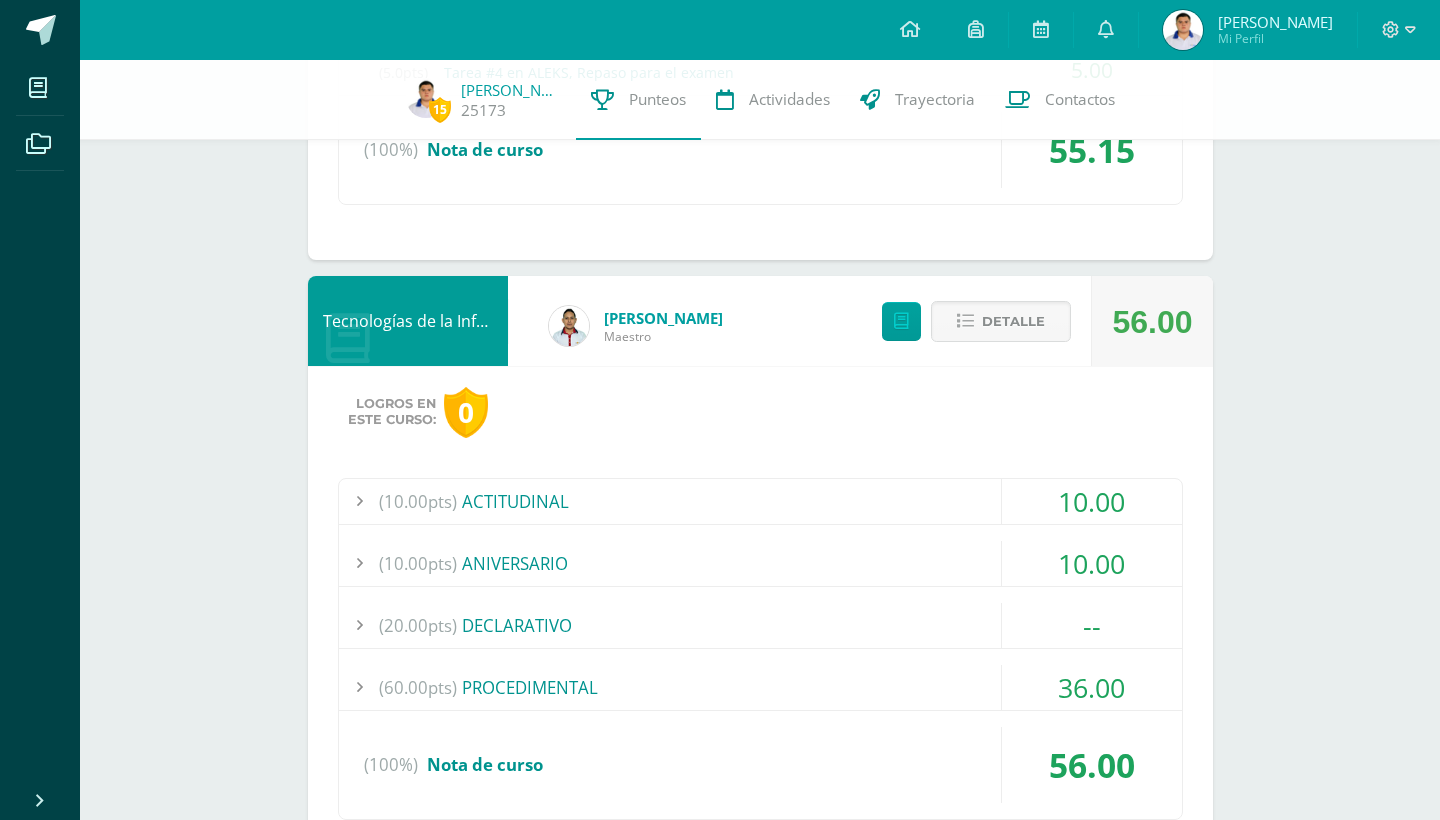 click at bounding box center [359, 625] 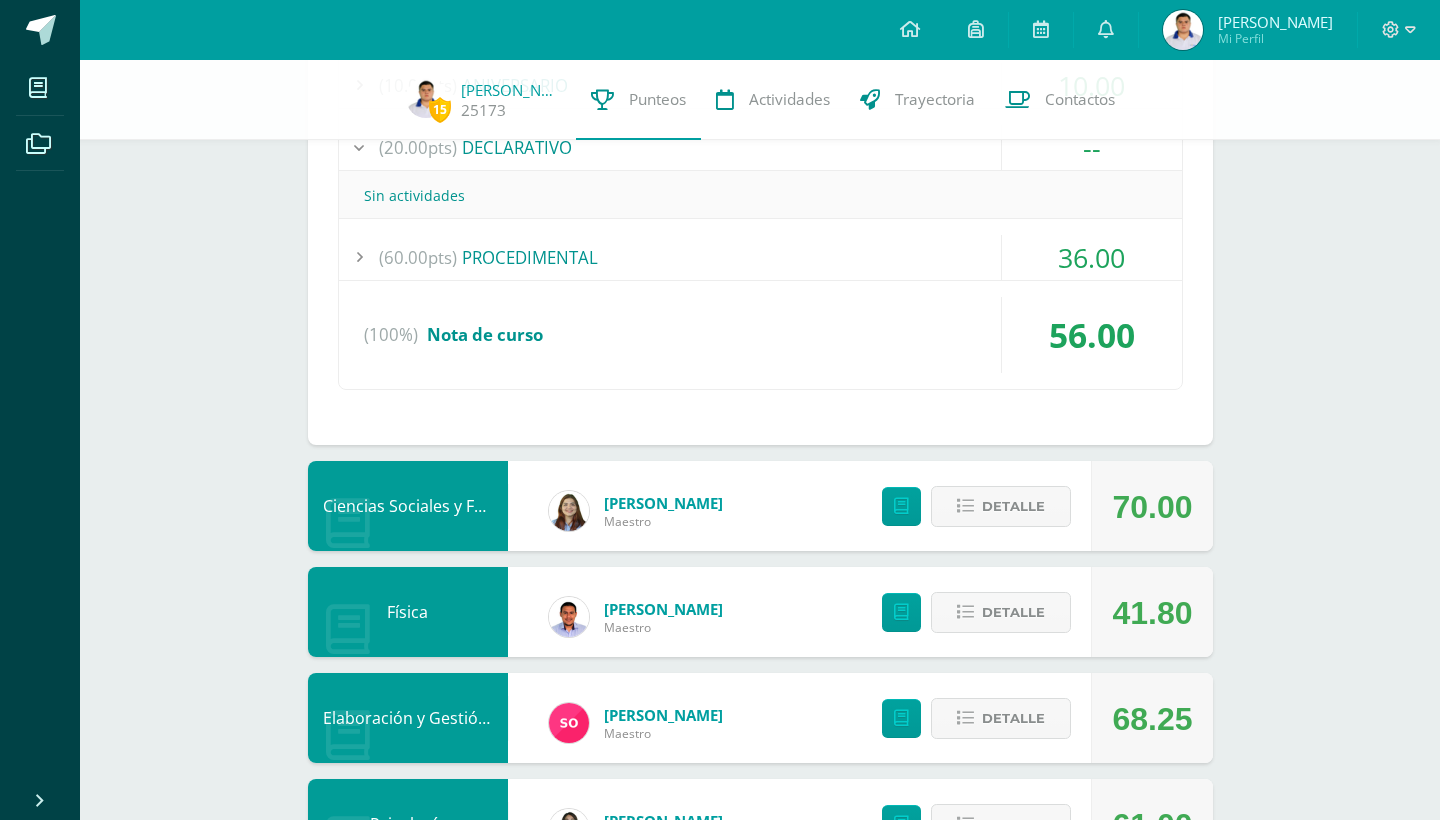 click at bounding box center (359, 257) 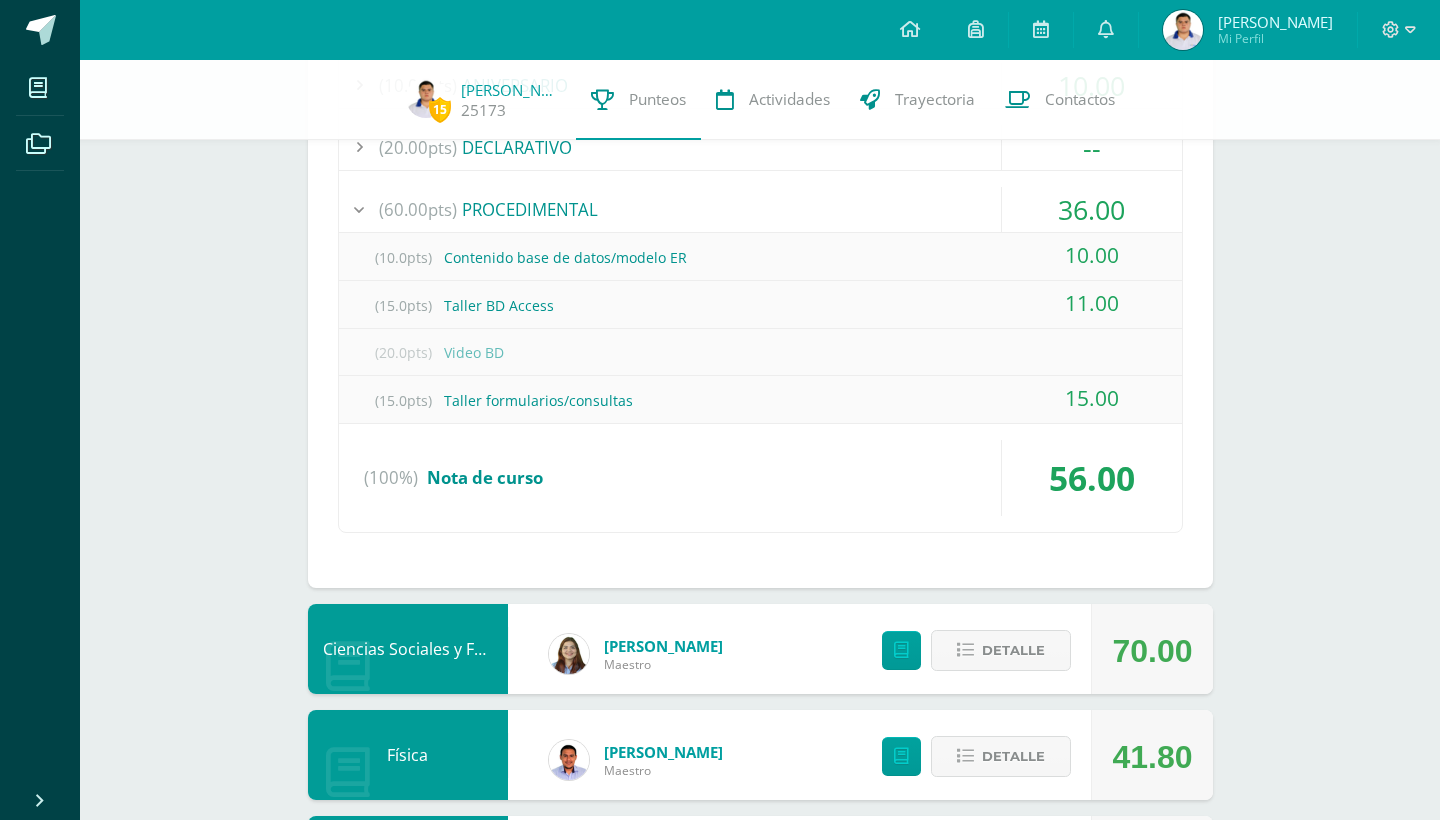 click at bounding box center (359, 209) 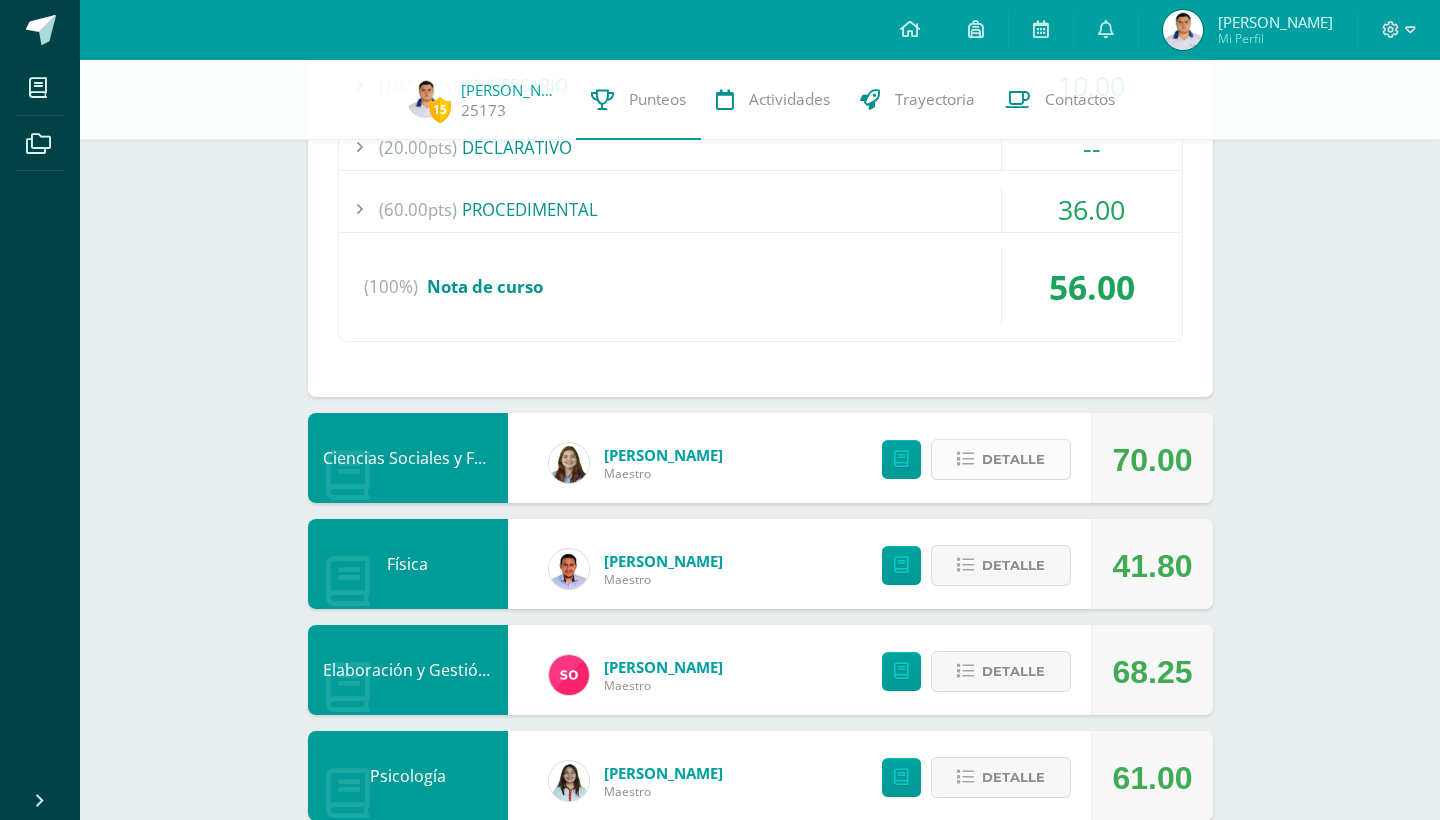 scroll, scrollTop: 1995, scrollLeft: 0, axis: vertical 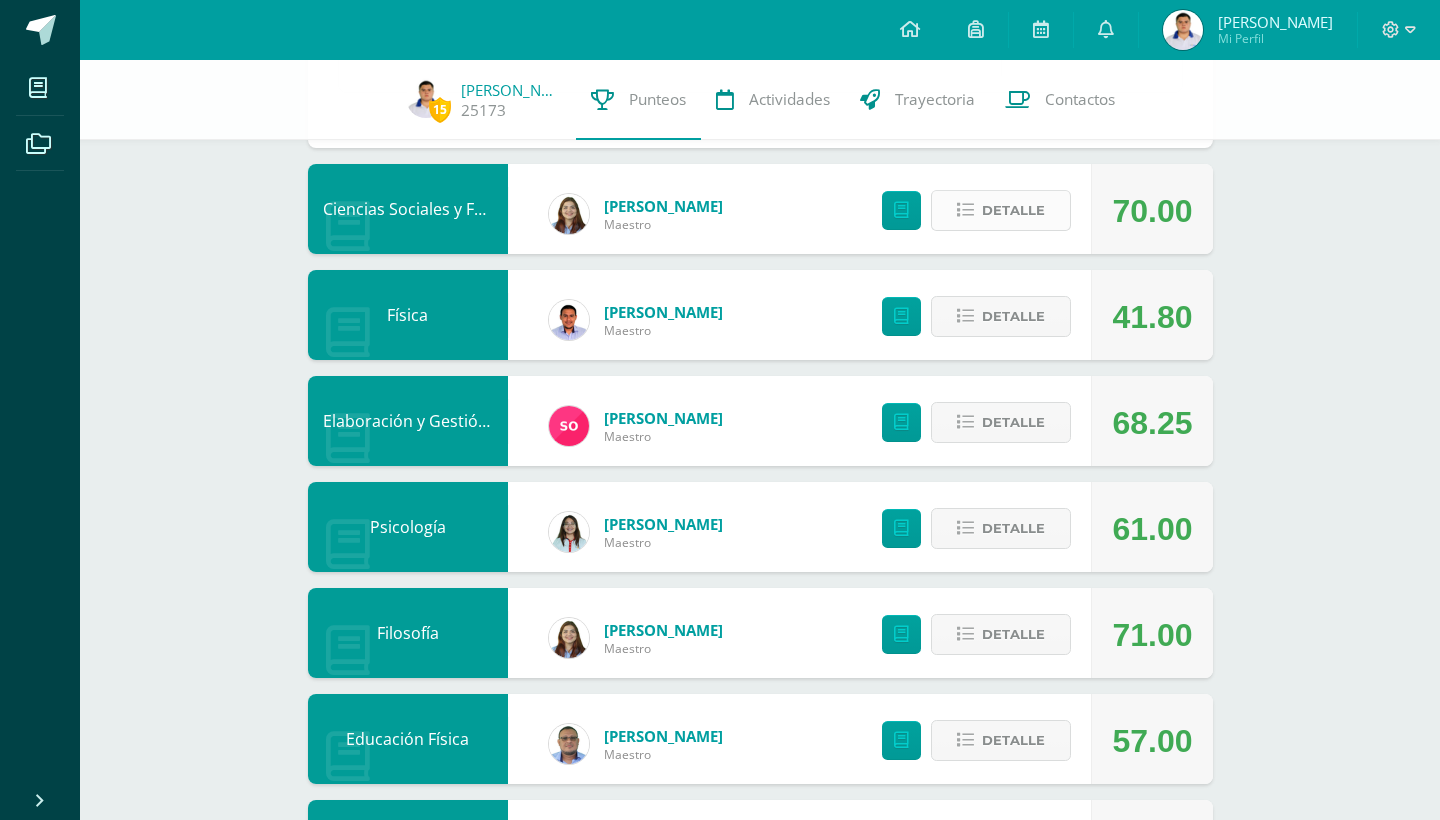 click on "Detalle" at bounding box center [1013, 210] 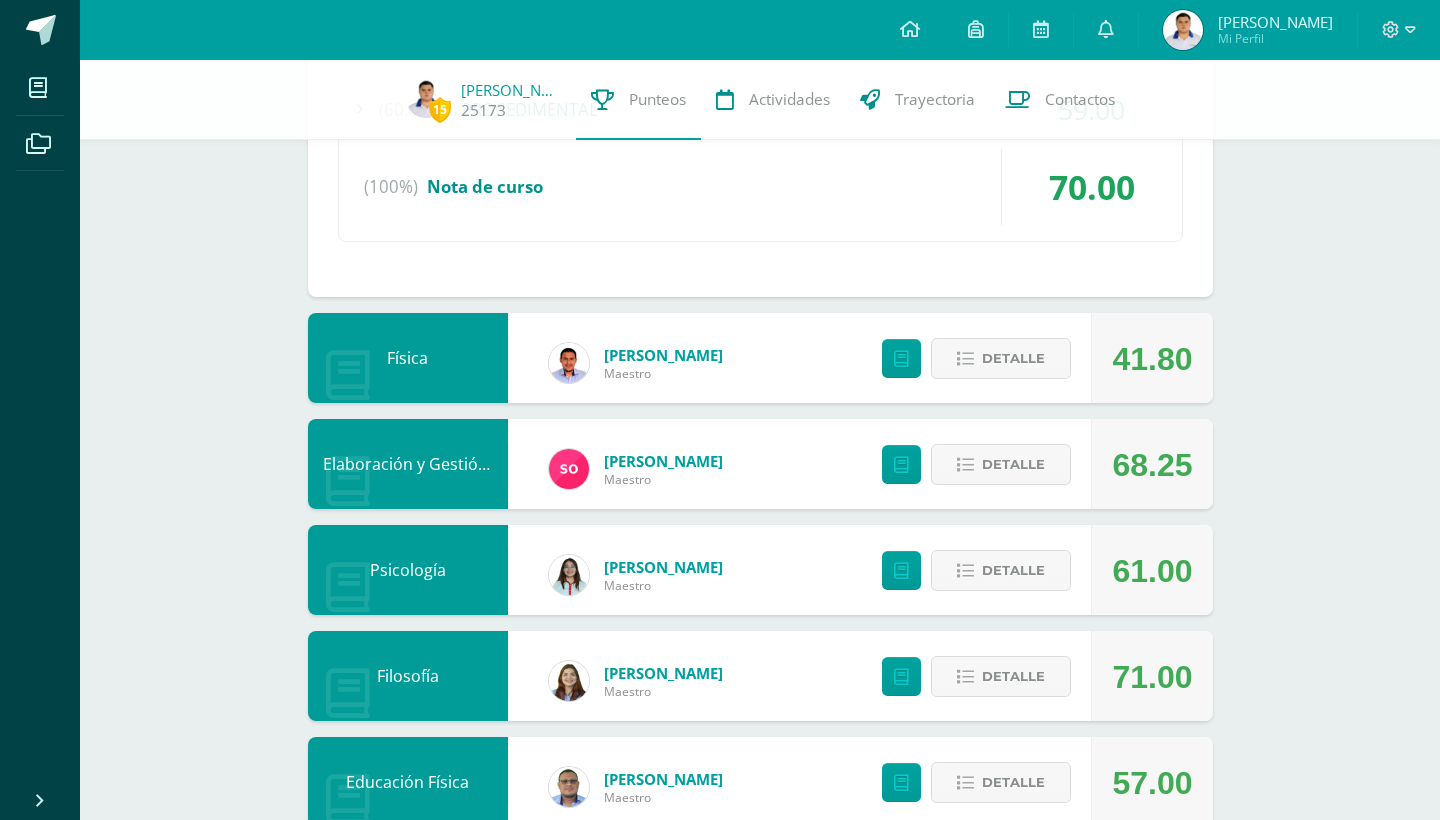 scroll, scrollTop: 2464, scrollLeft: 0, axis: vertical 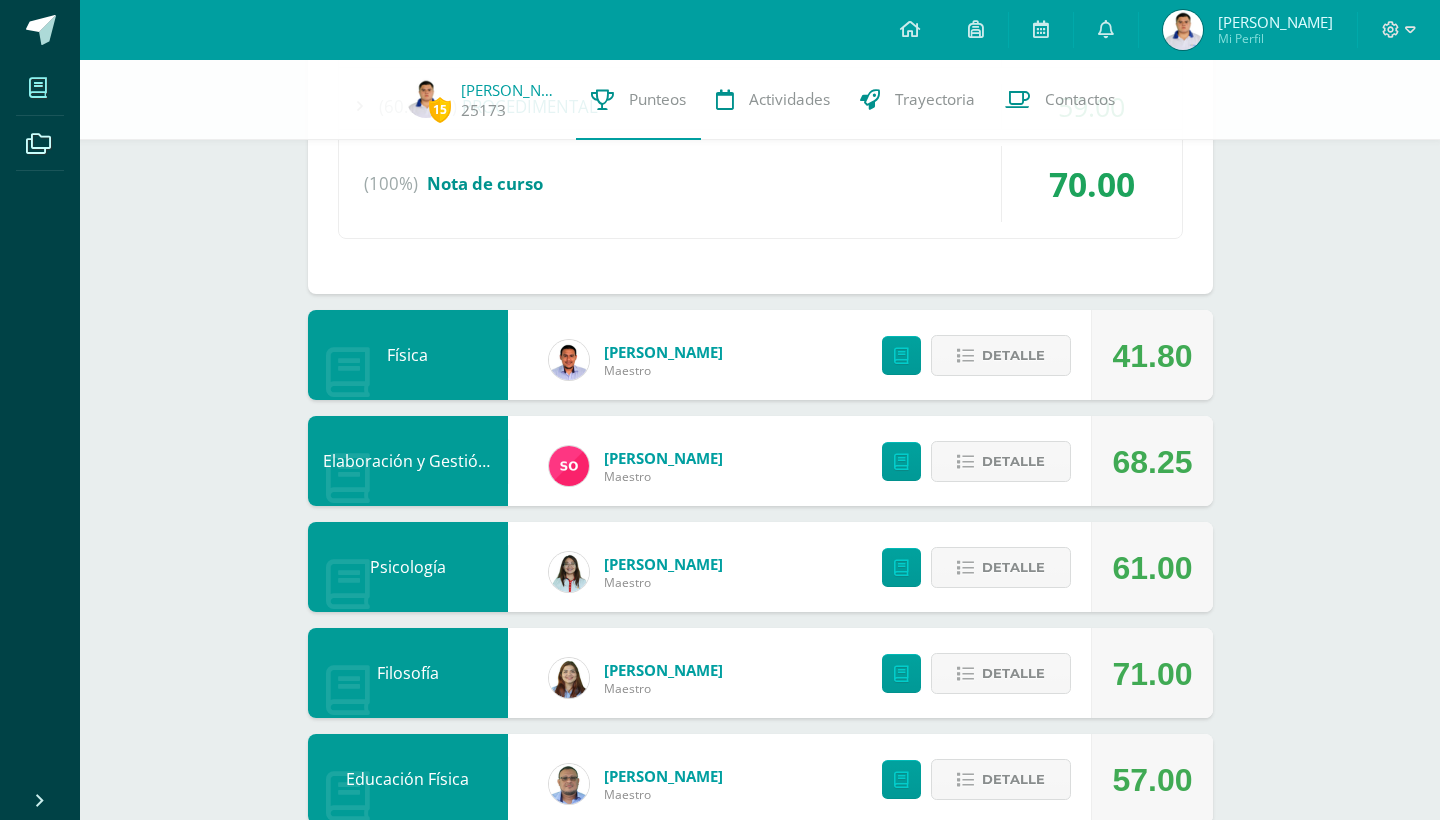 click at bounding box center (38, 87) 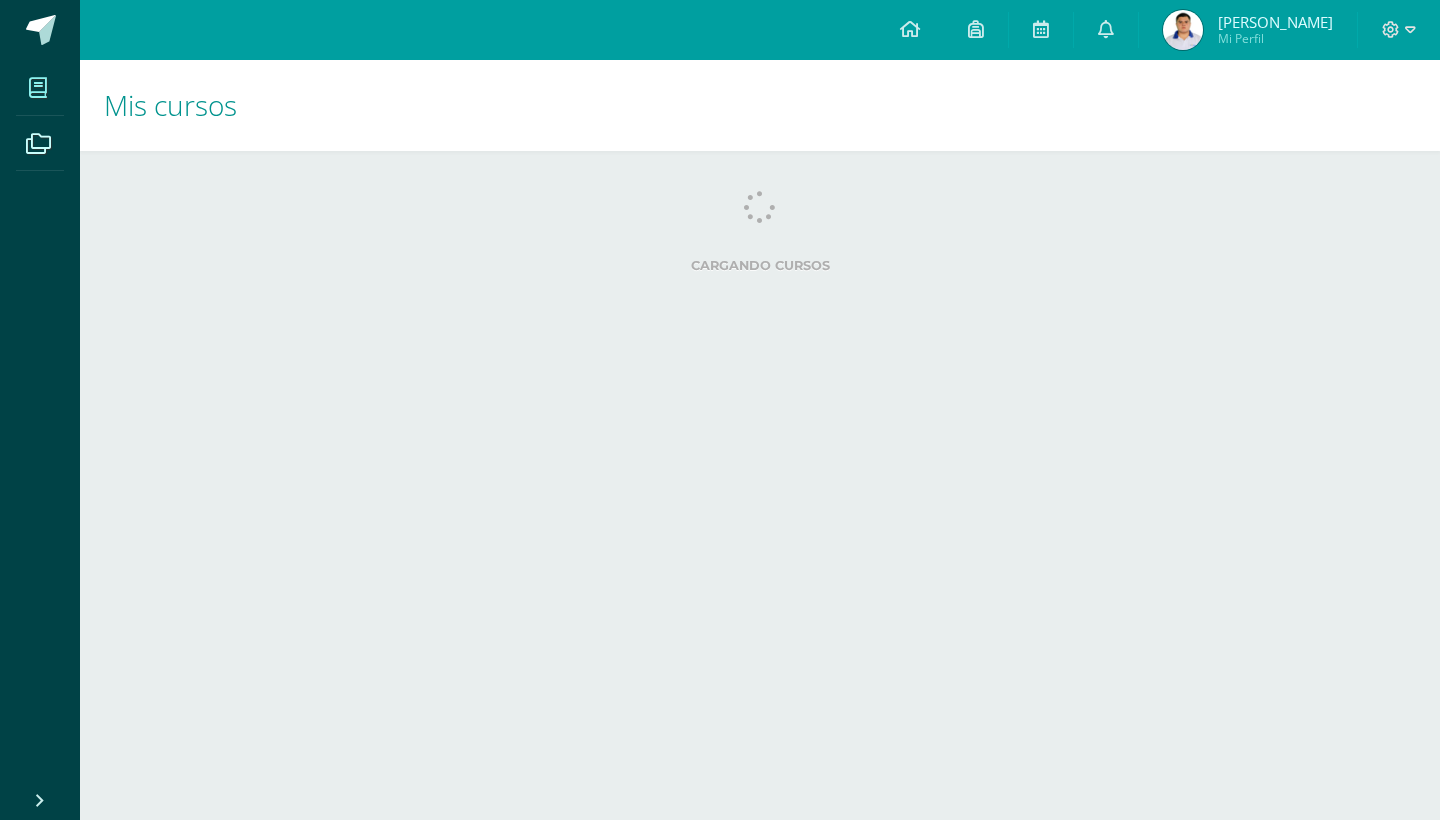 scroll, scrollTop: 0, scrollLeft: 0, axis: both 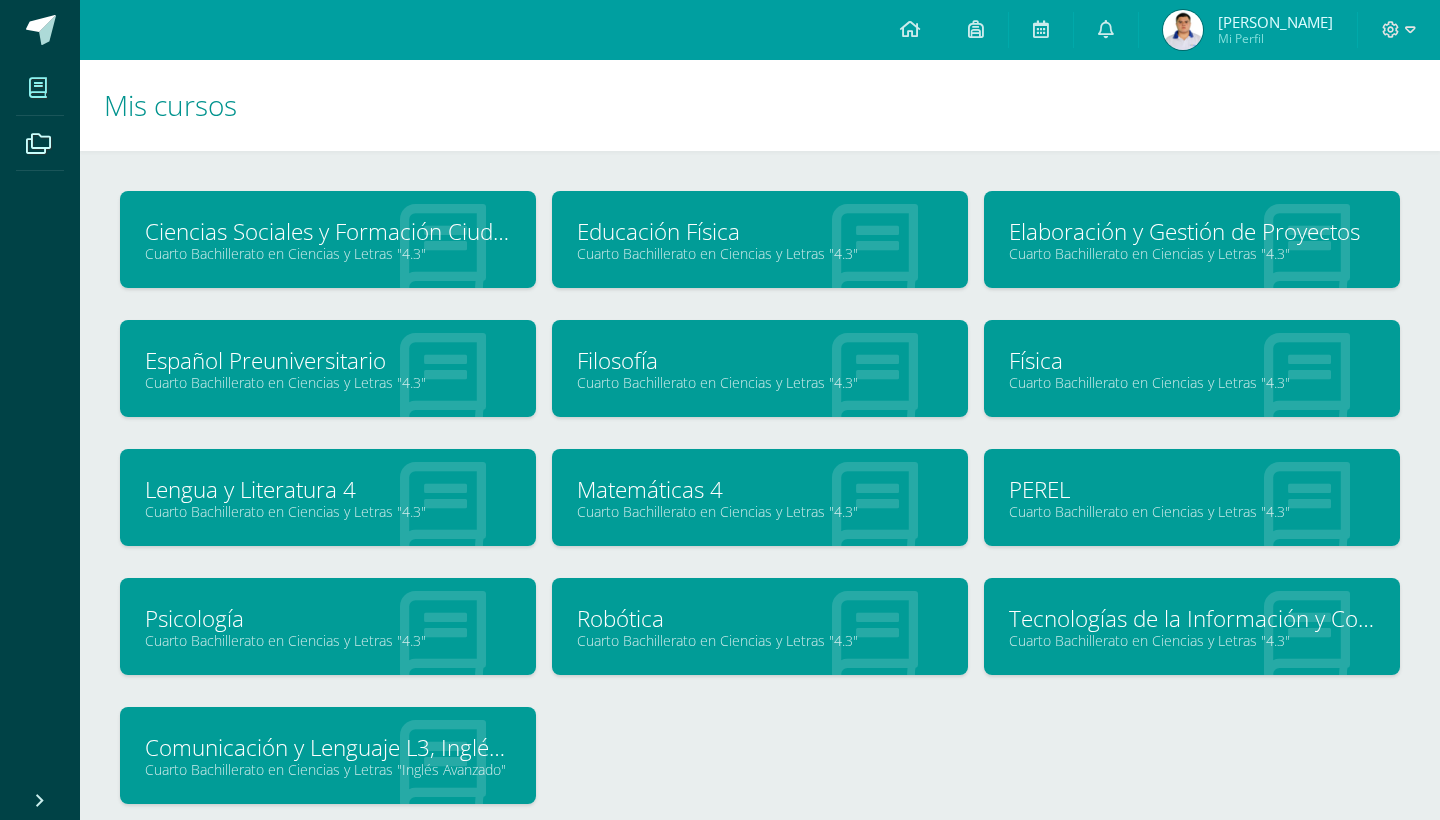 click on "Psicología" at bounding box center (328, 618) 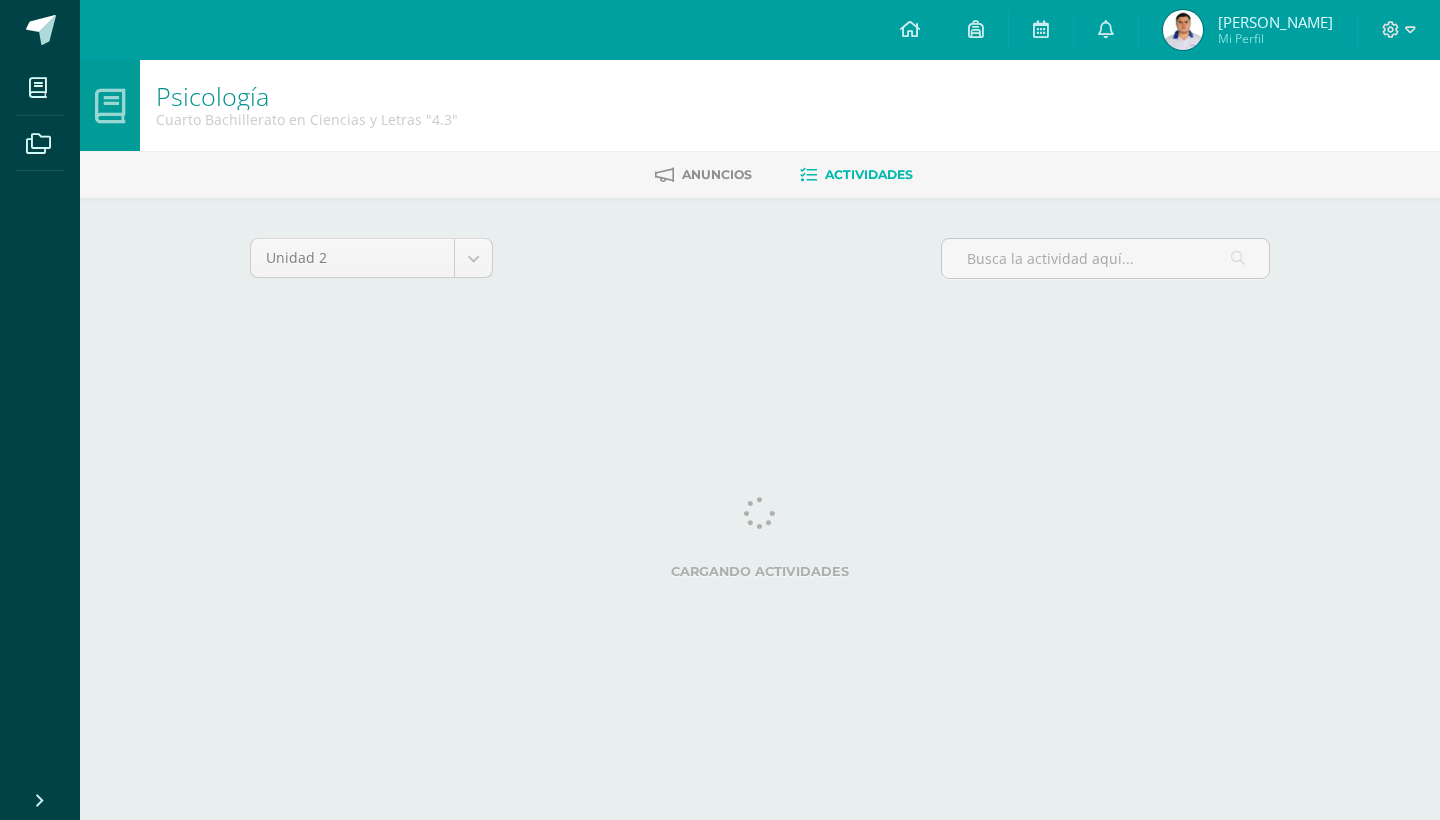 scroll, scrollTop: 0, scrollLeft: 0, axis: both 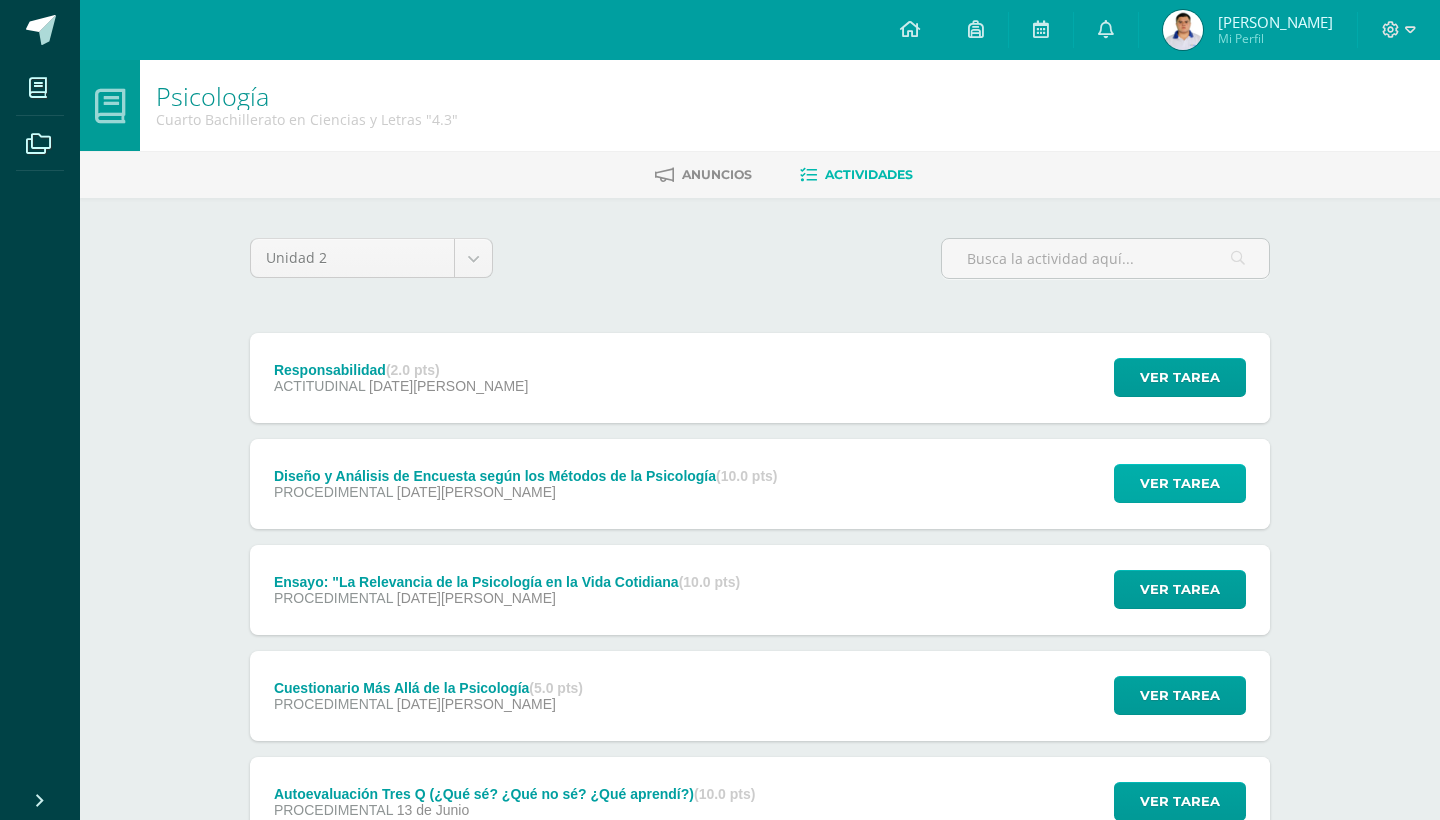 click on "Ver tarea" at bounding box center [1180, 483] 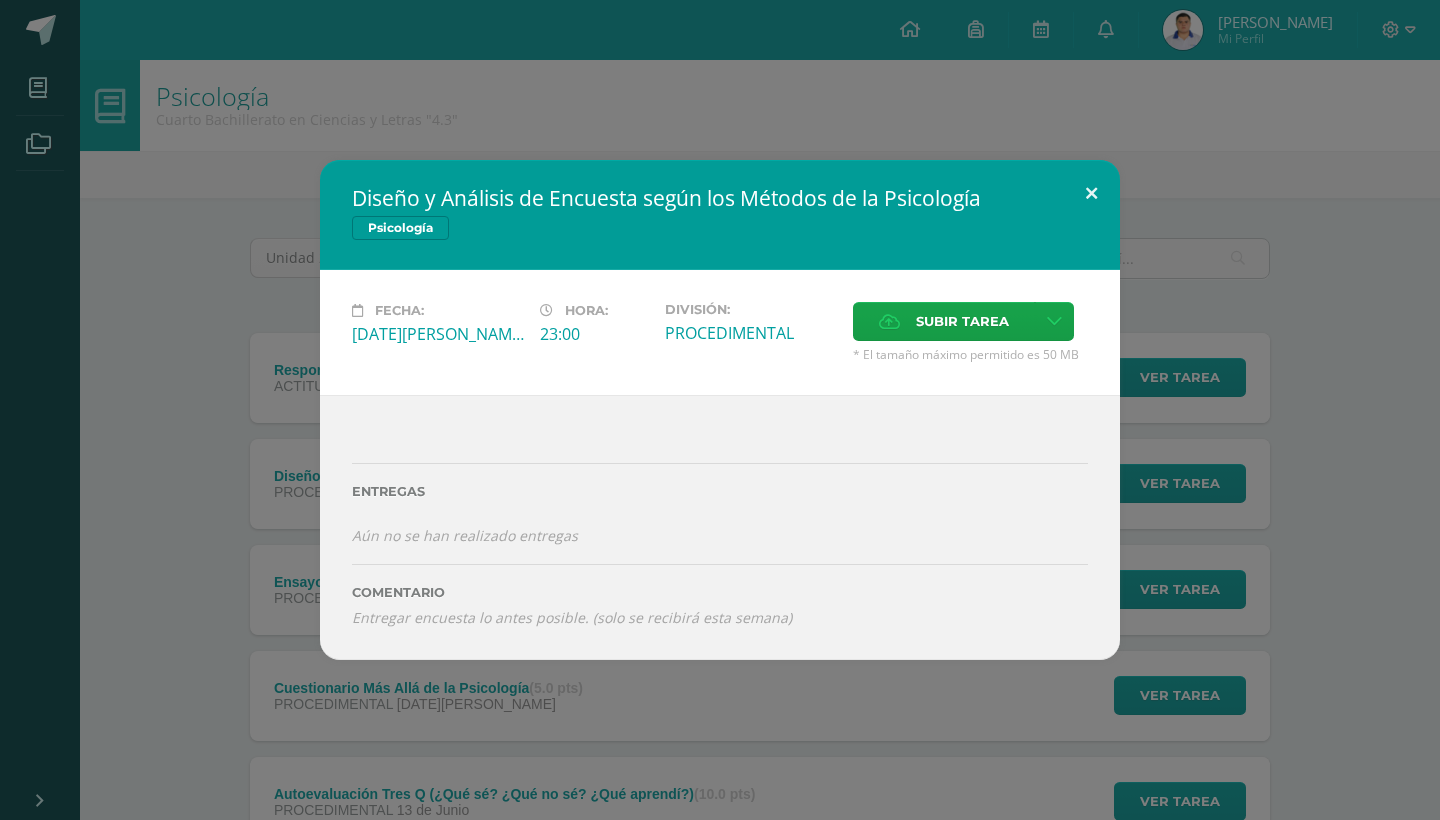 click at bounding box center [1091, 194] 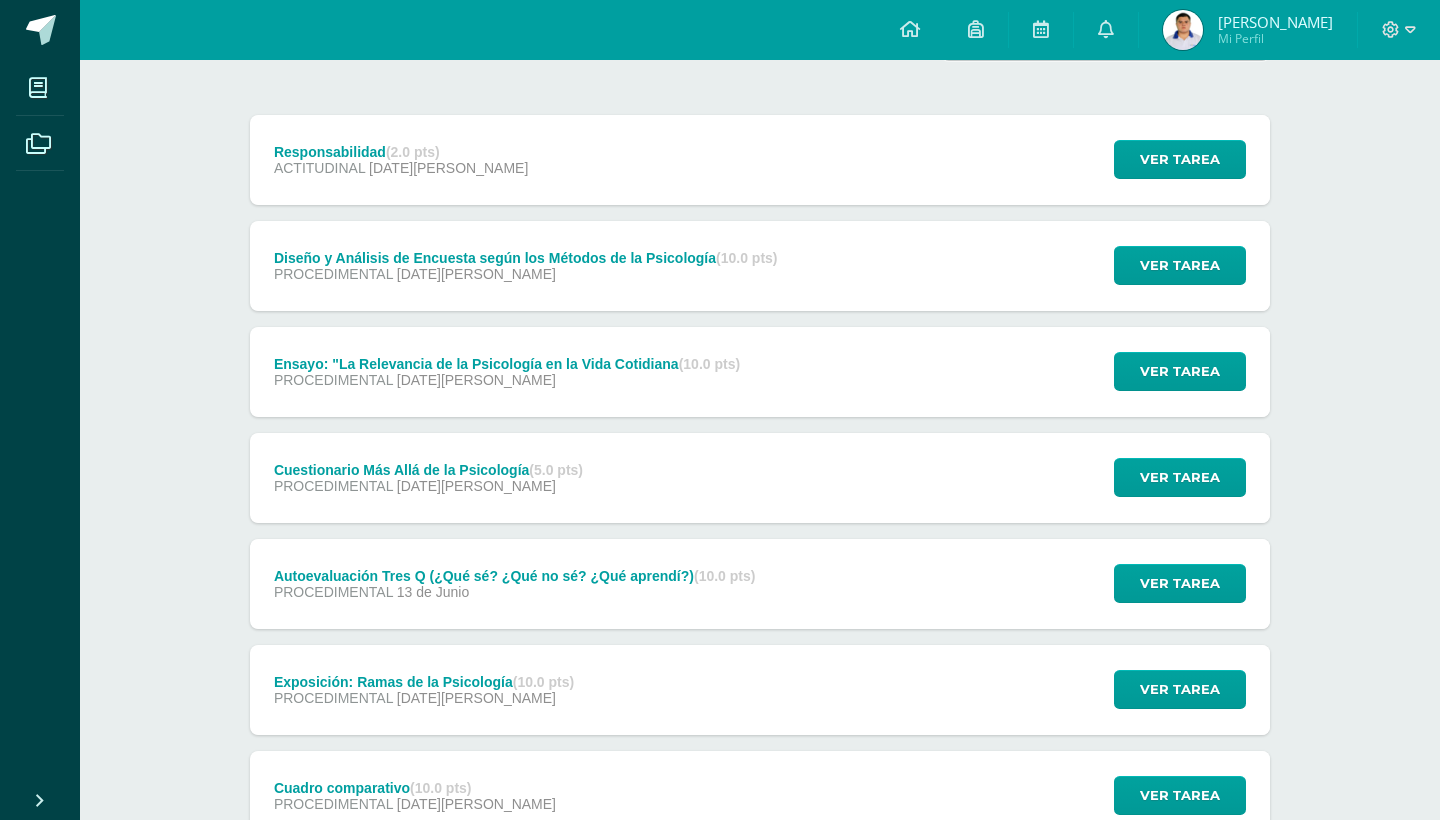 scroll, scrollTop: 220, scrollLeft: 0, axis: vertical 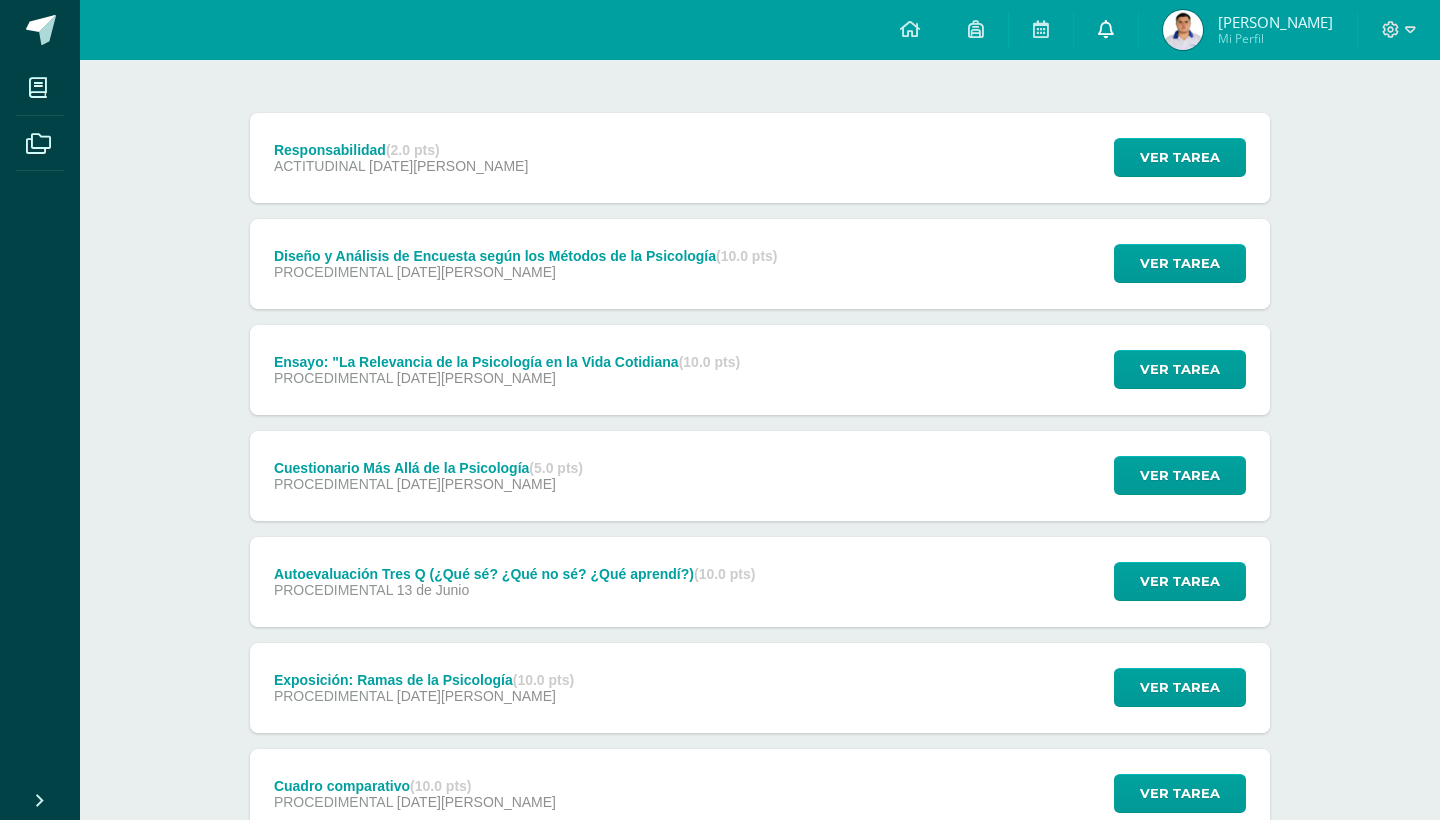 click at bounding box center [1106, 29] 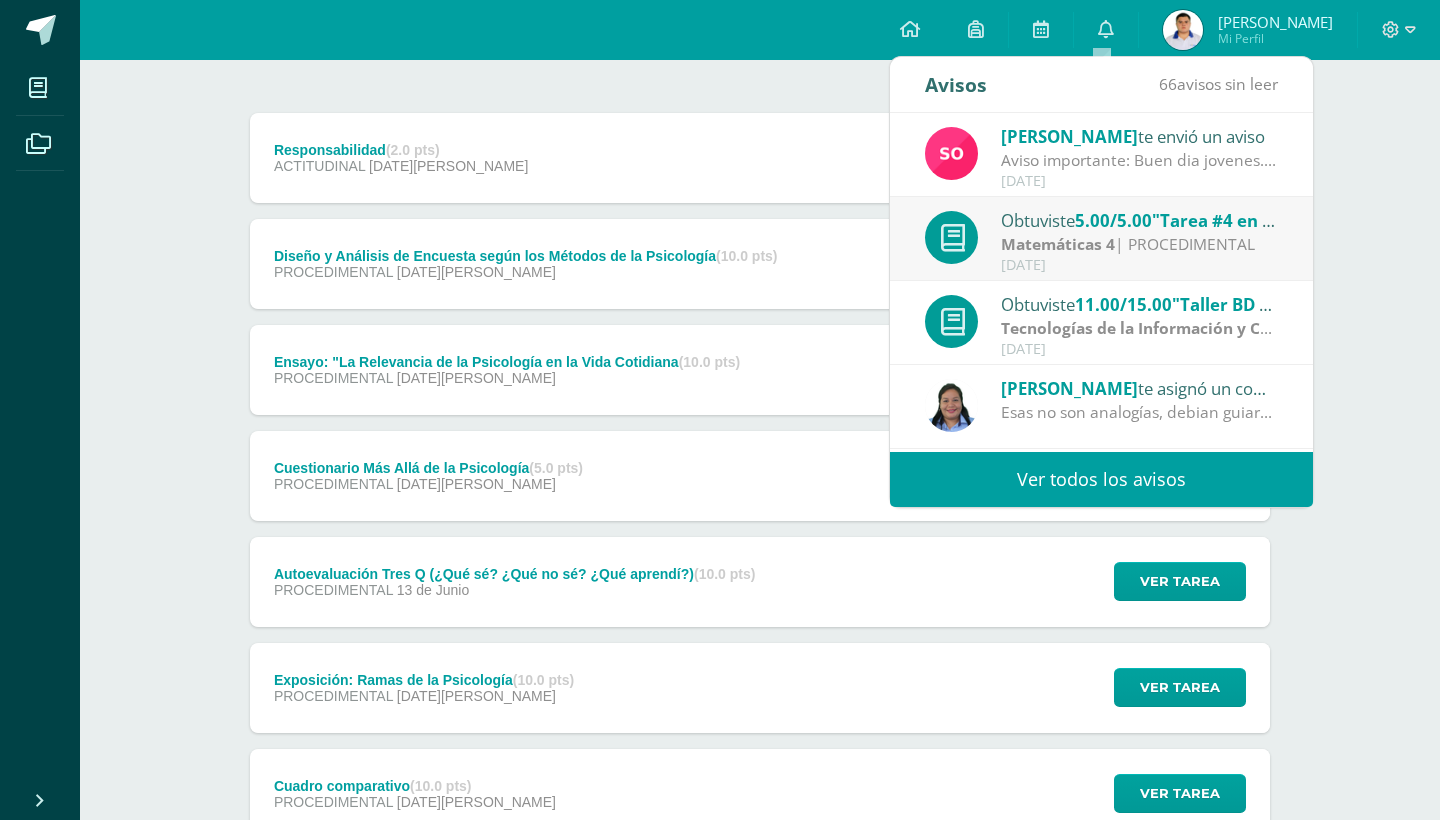 click on "Ver todos los avisos" at bounding box center [1101, 479] 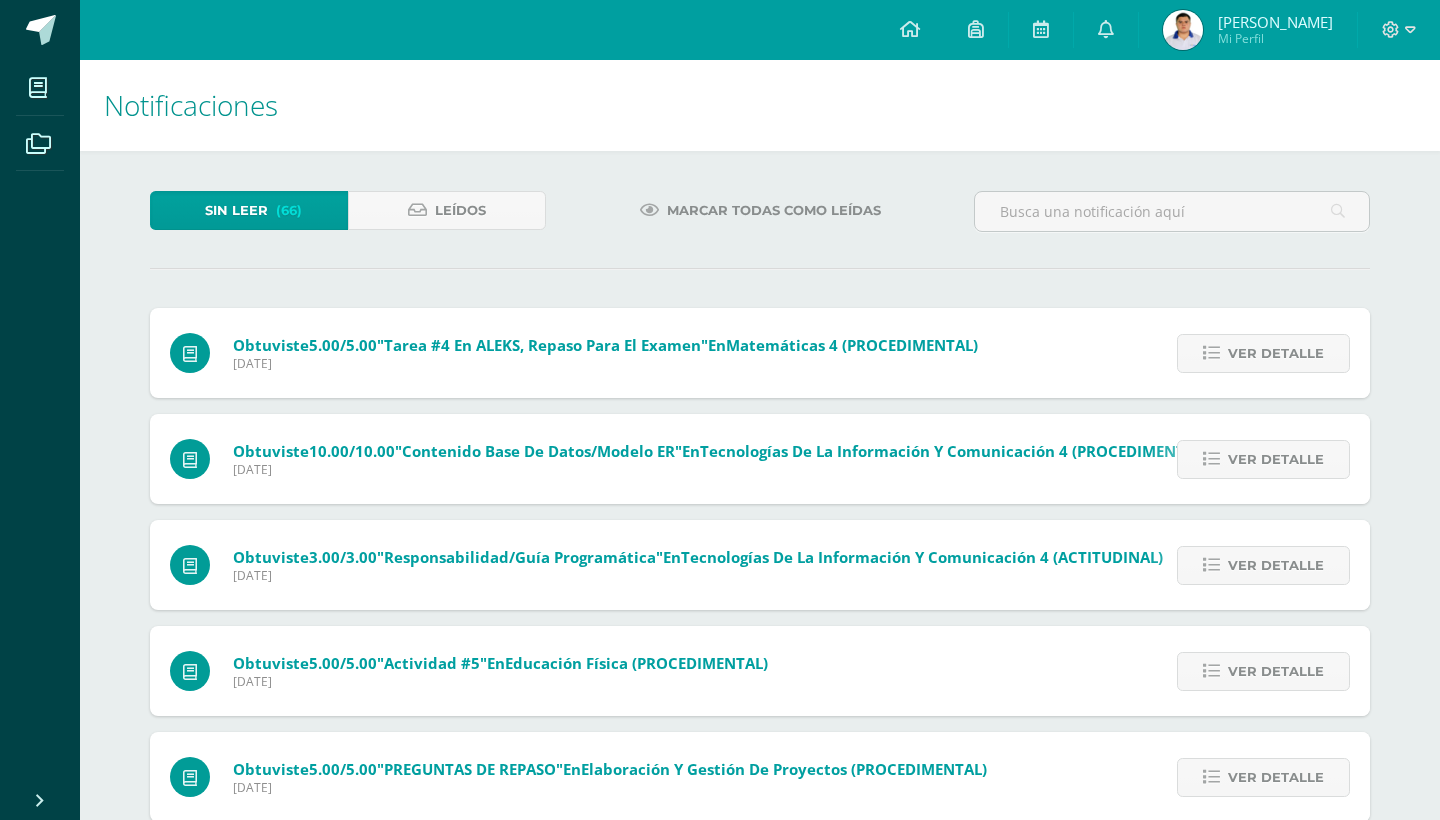 scroll, scrollTop: 0, scrollLeft: 0, axis: both 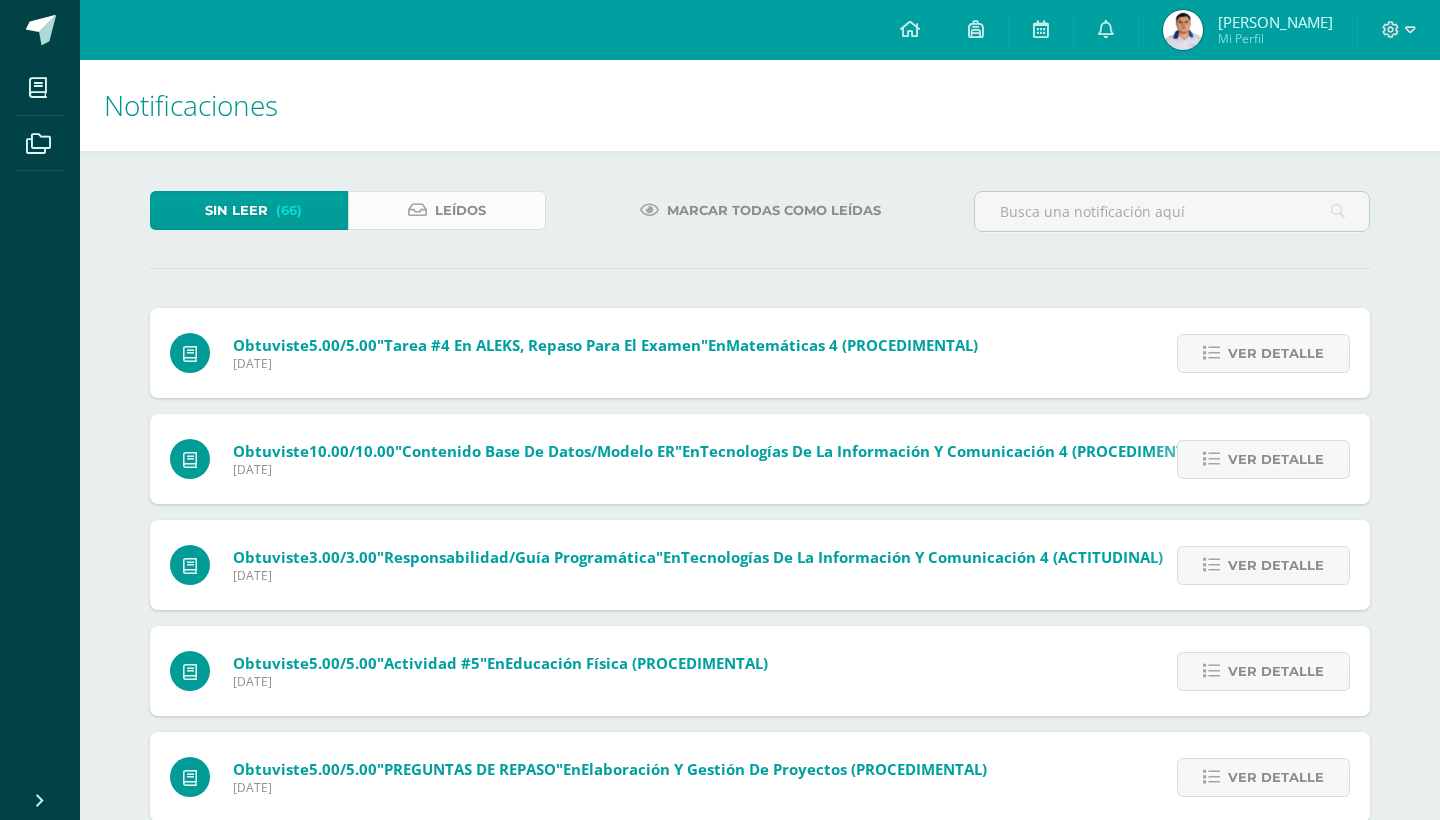 click on "Leídos" at bounding box center (447, 210) 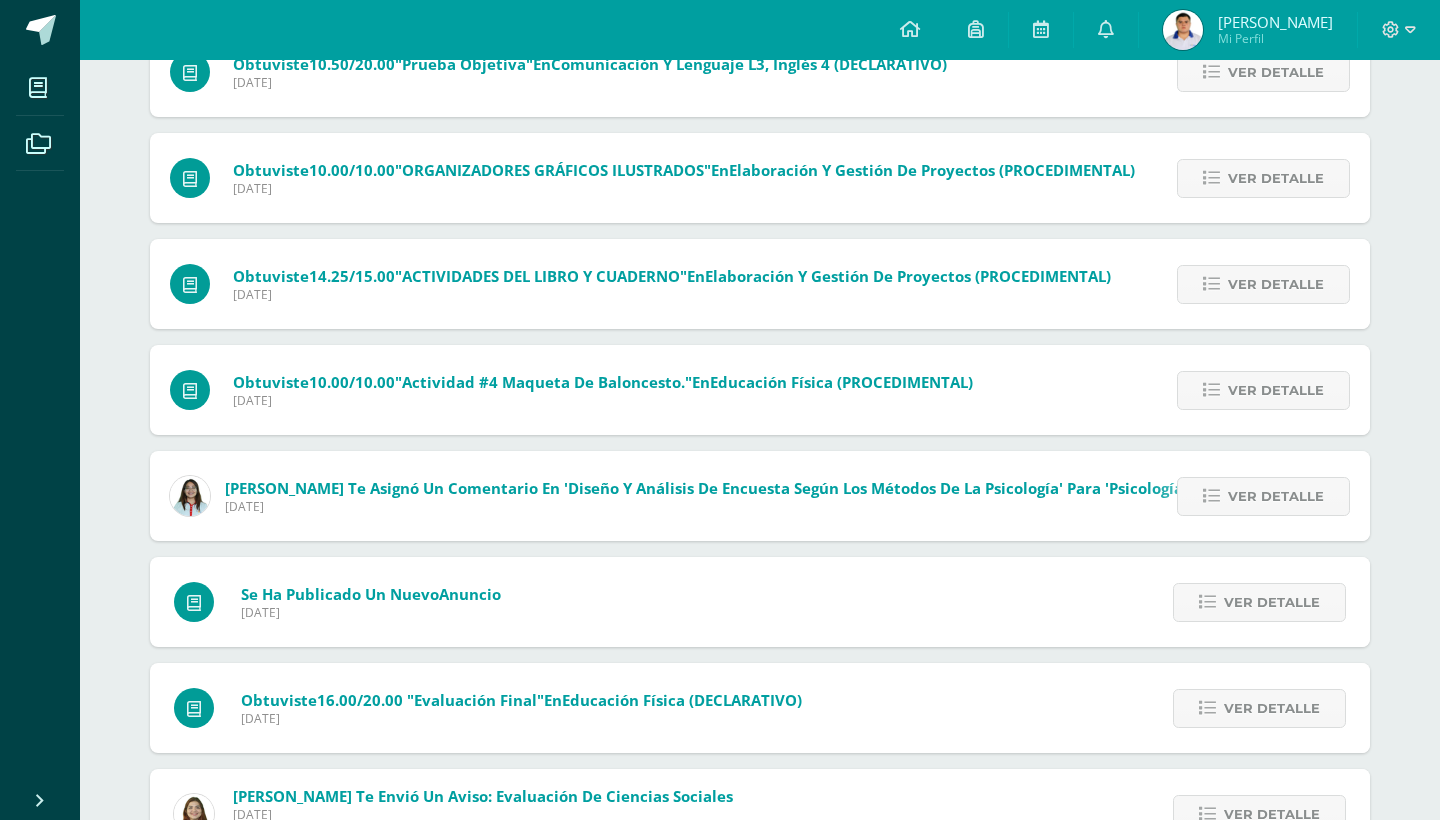 scroll, scrollTop: 835, scrollLeft: 0, axis: vertical 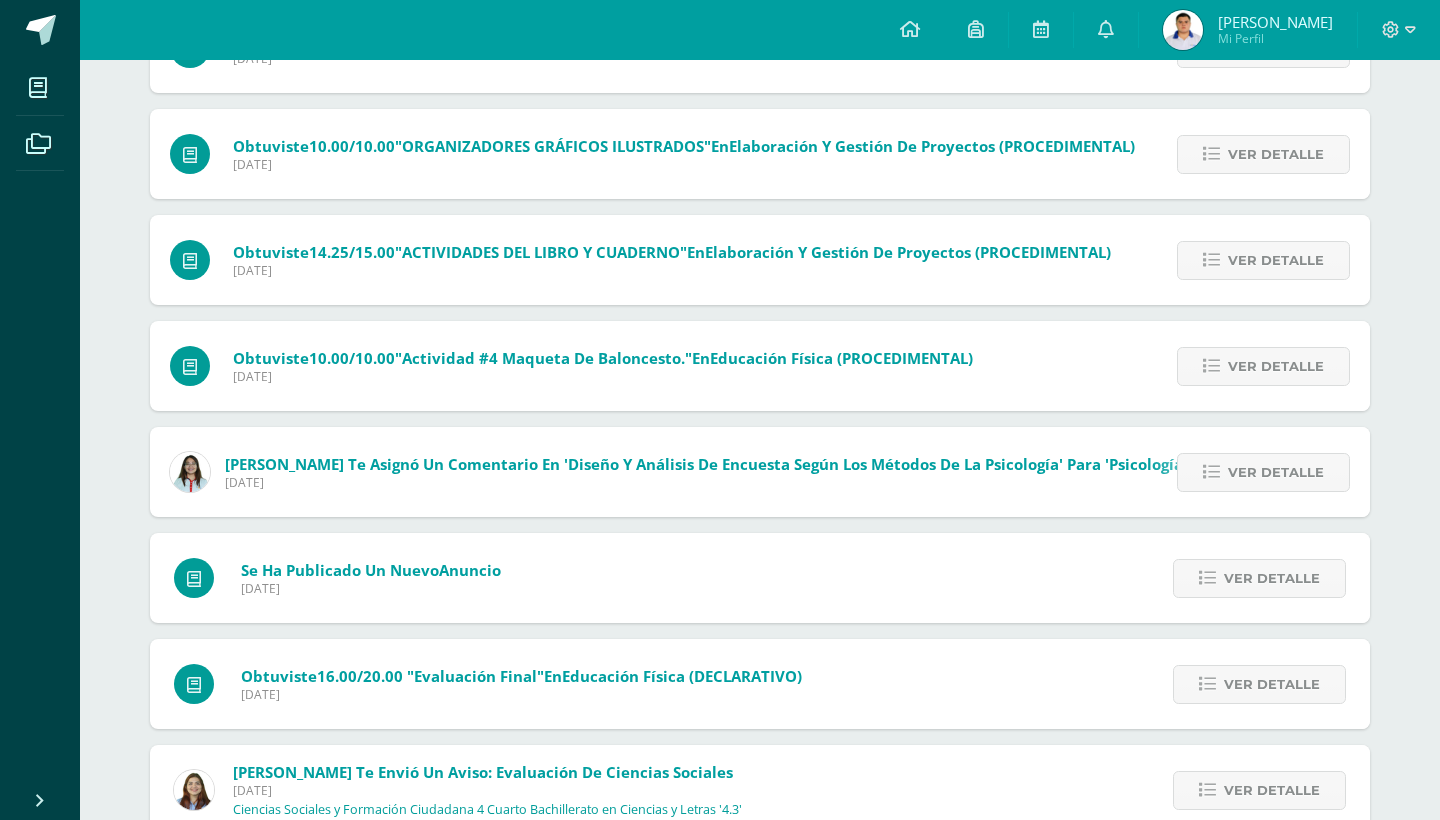 click on "Ver detalle" at bounding box center (1256, 578) 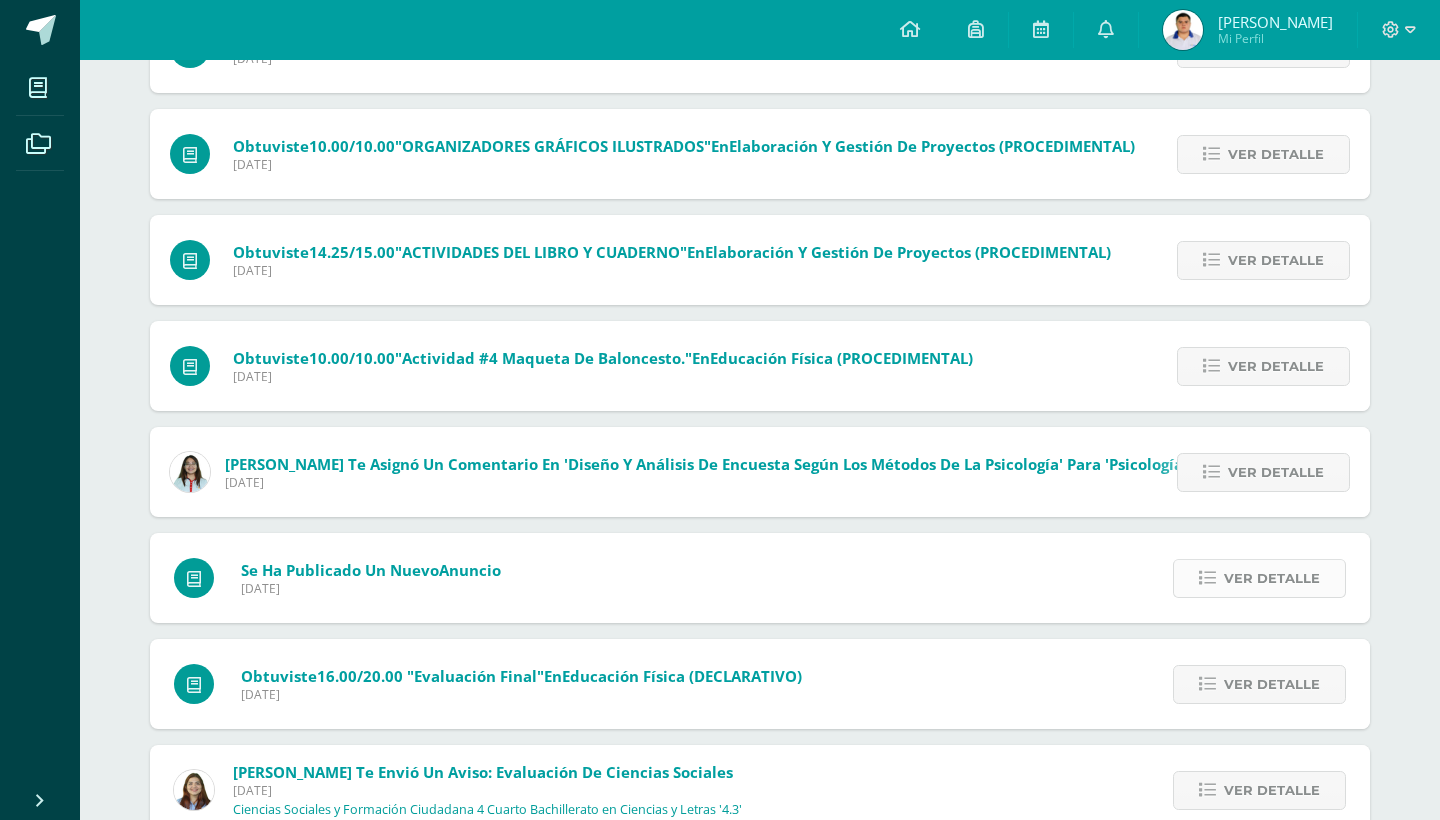 click on "Ver detalle" at bounding box center [1272, 578] 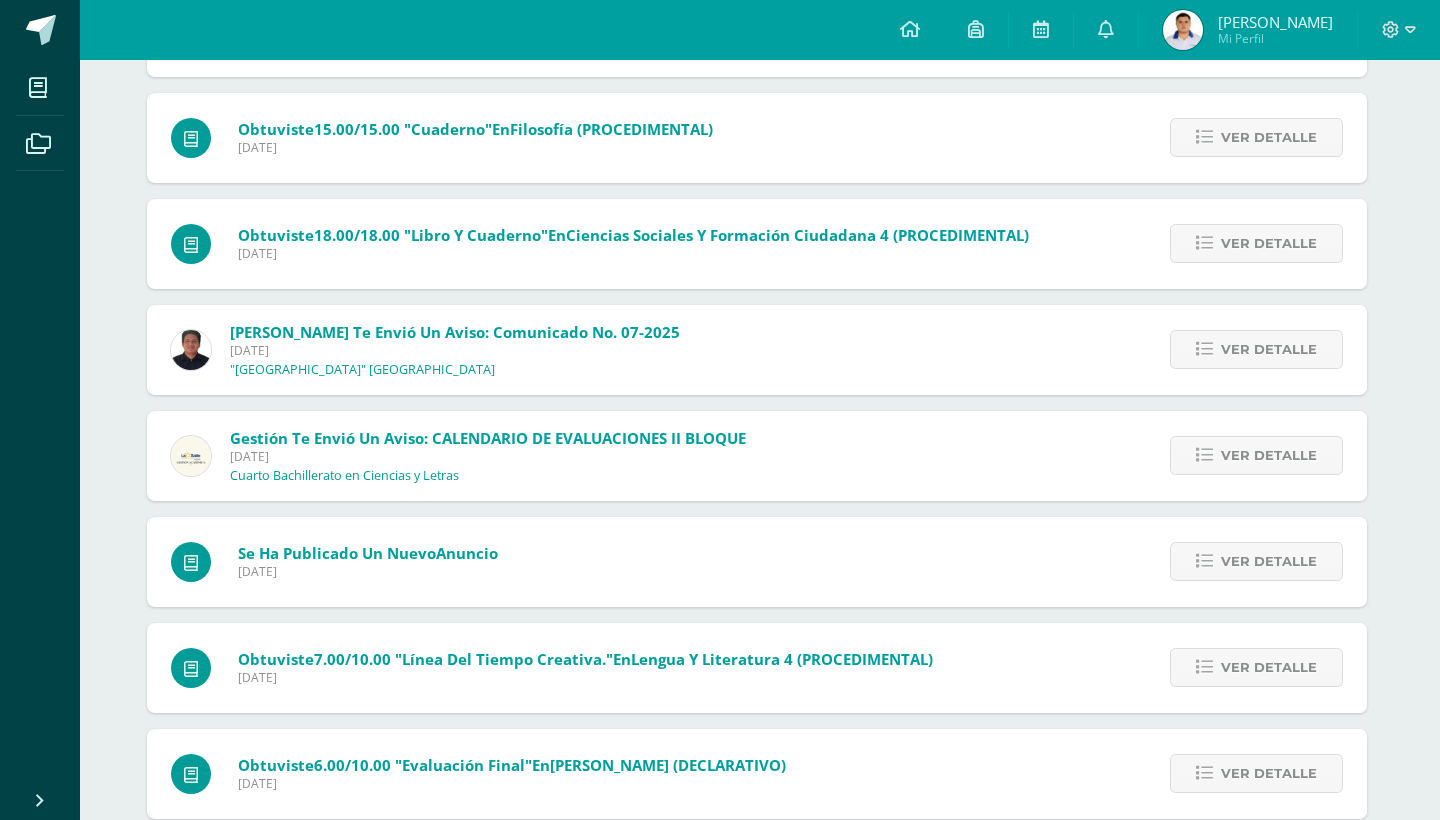 scroll, scrollTop: 2573, scrollLeft: 3, axis: both 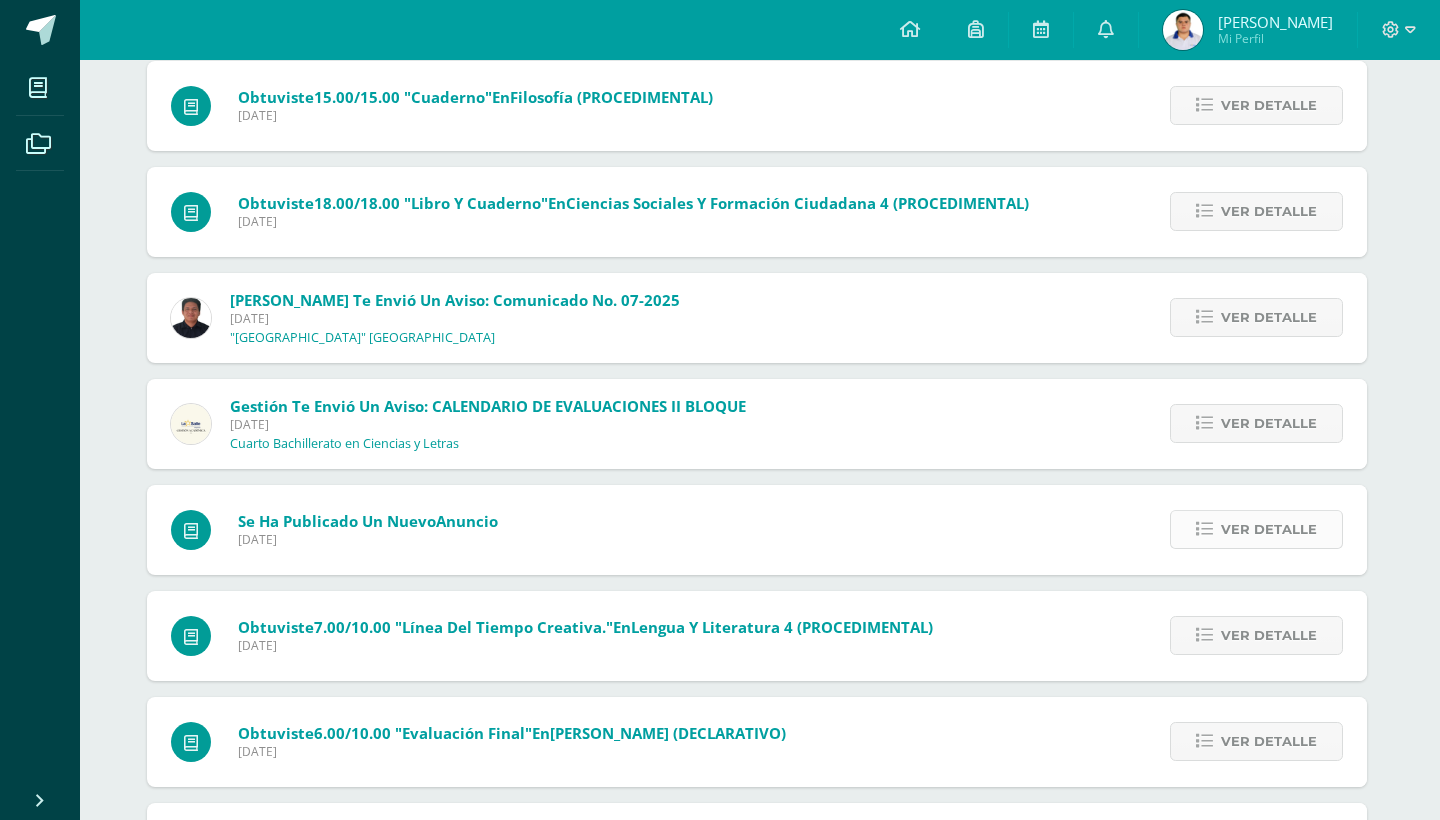 click on "Ver detalle" at bounding box center (1269, 529) 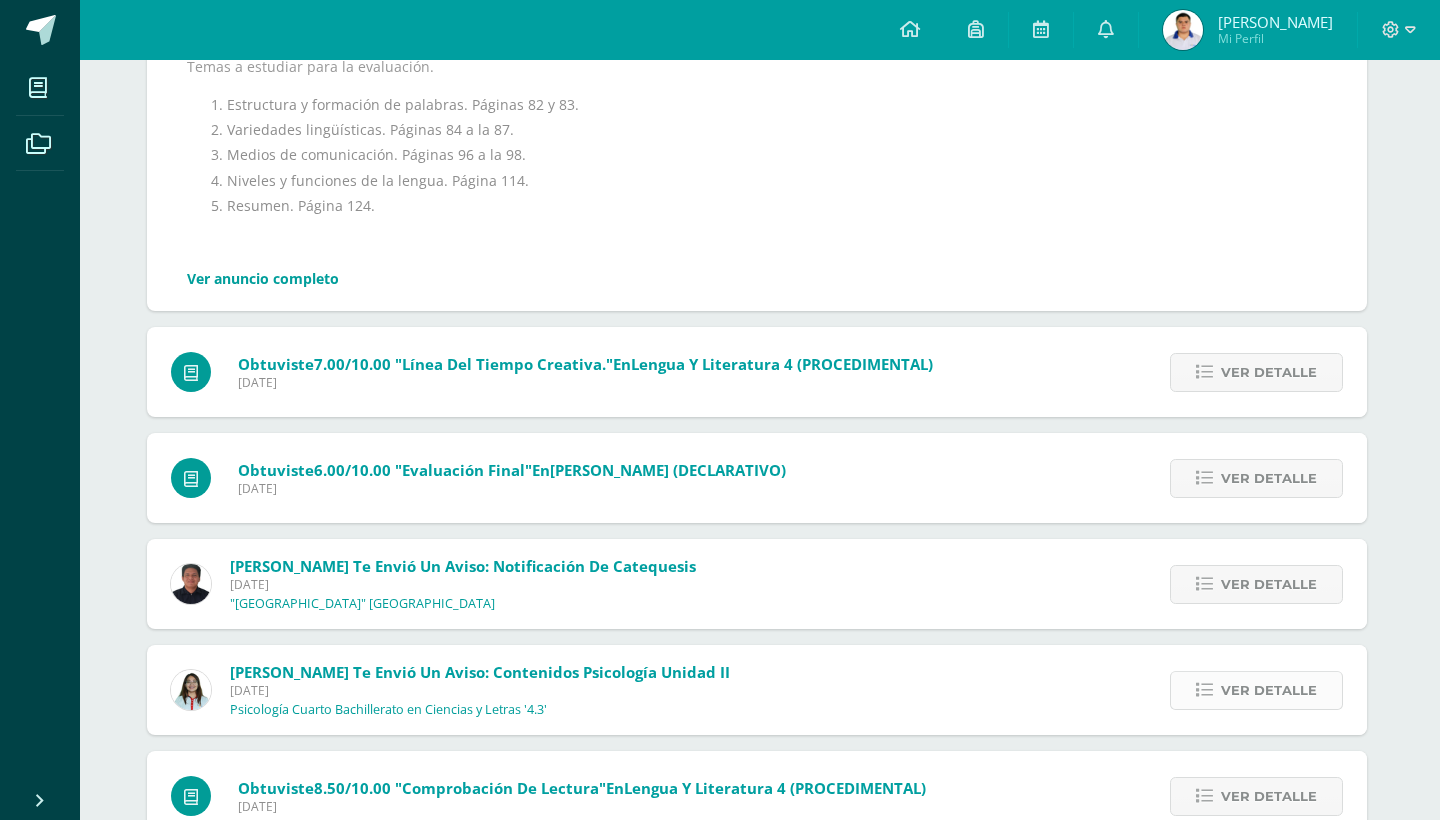 scroll, scrollTop: 2915, scrollLeft: 3, axis: both 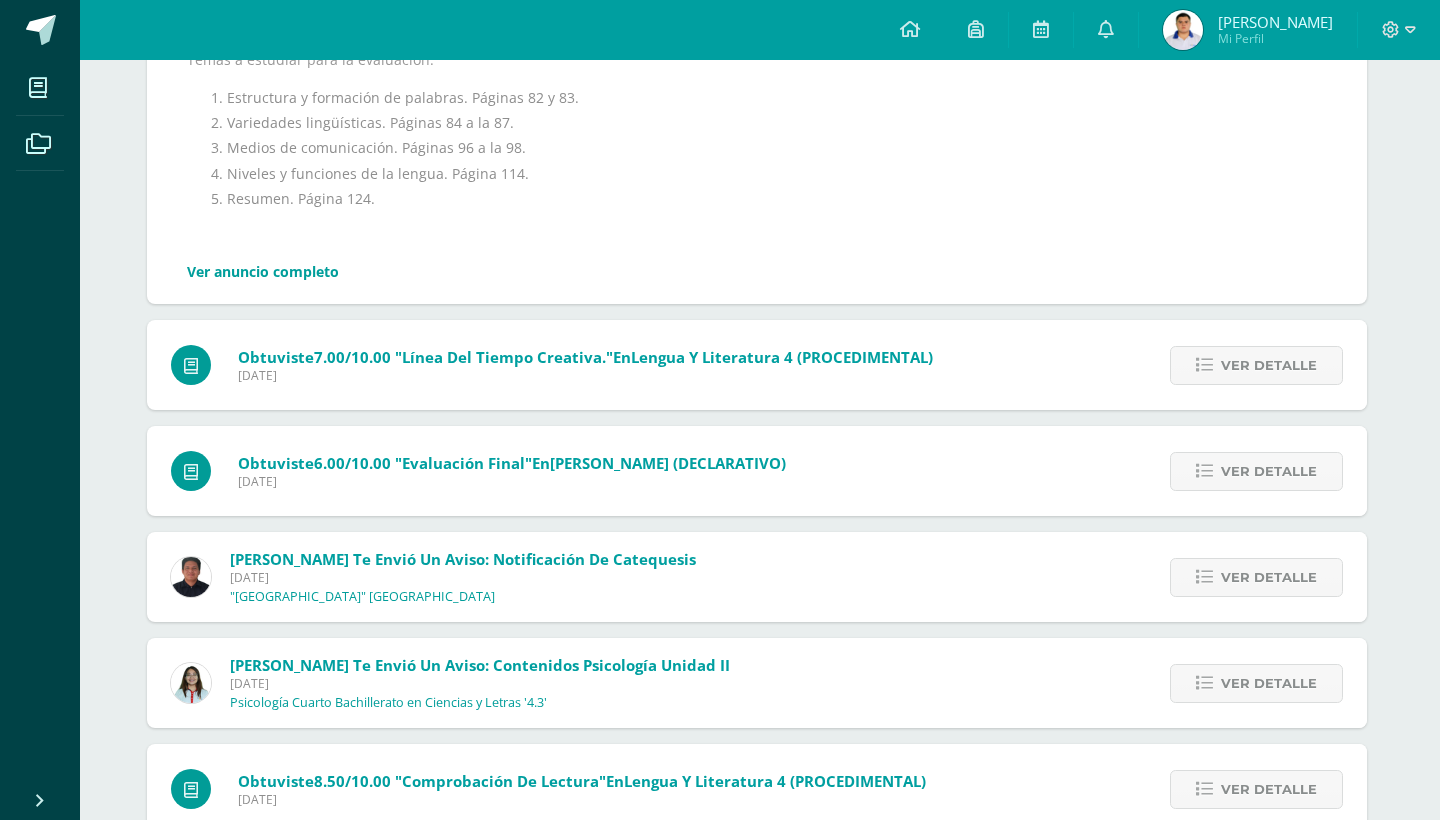 click on "Ver detalle" at bounding box center (1253, 683) 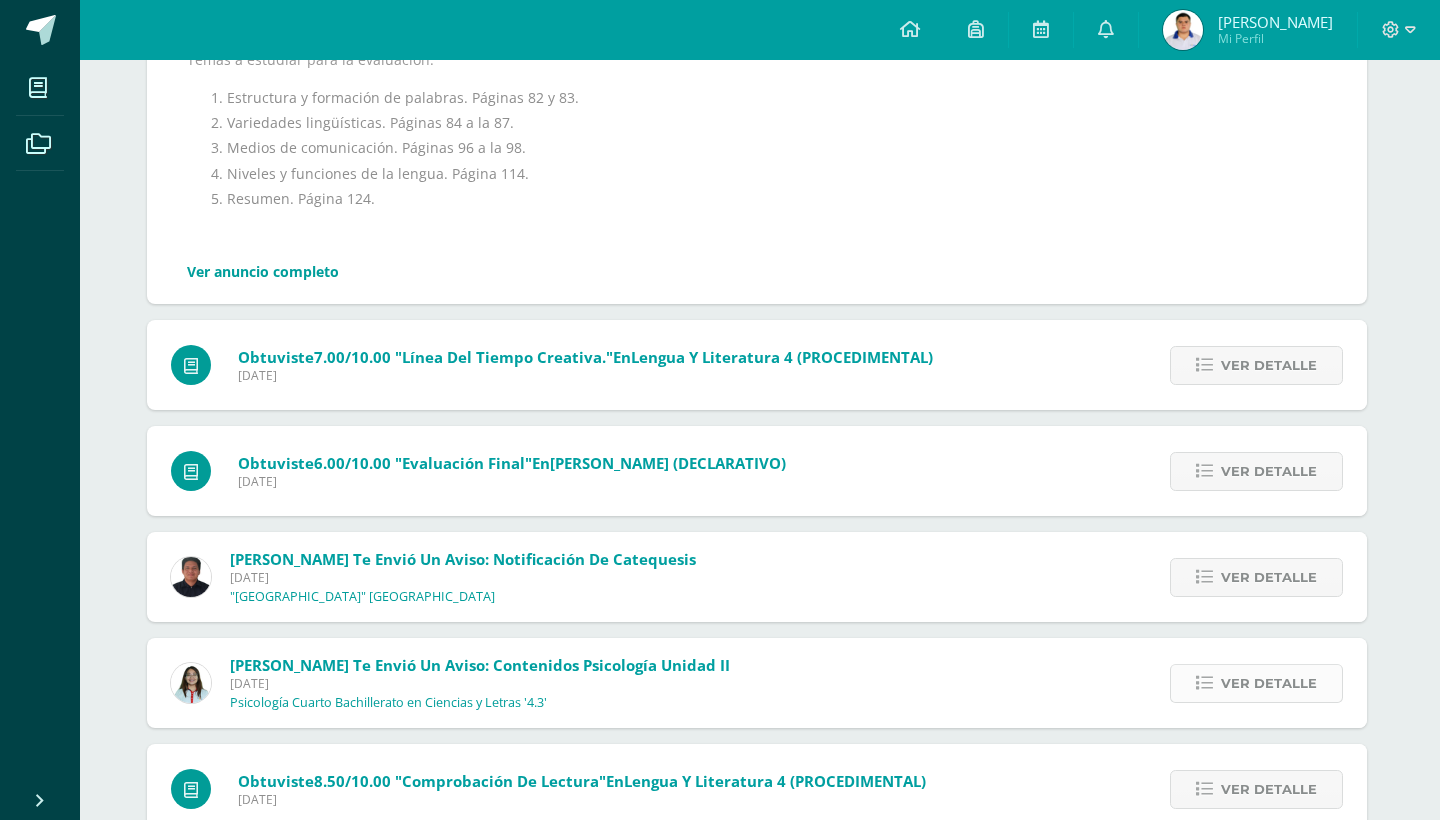 click on "Ver detalle" at bounding box center (1269, 683) 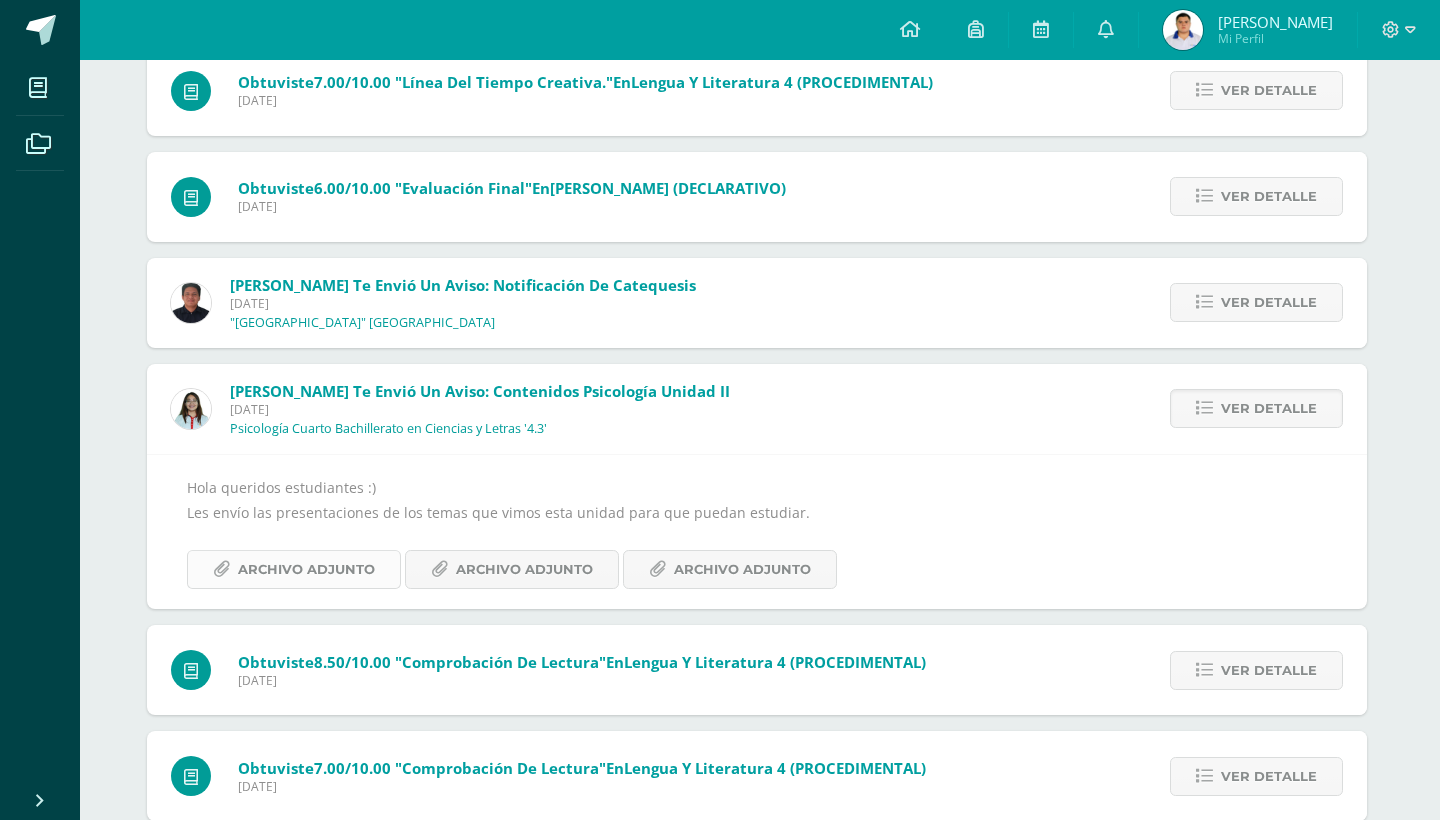 click on "Archivo Adjunto" at bounding box center (306, 569) 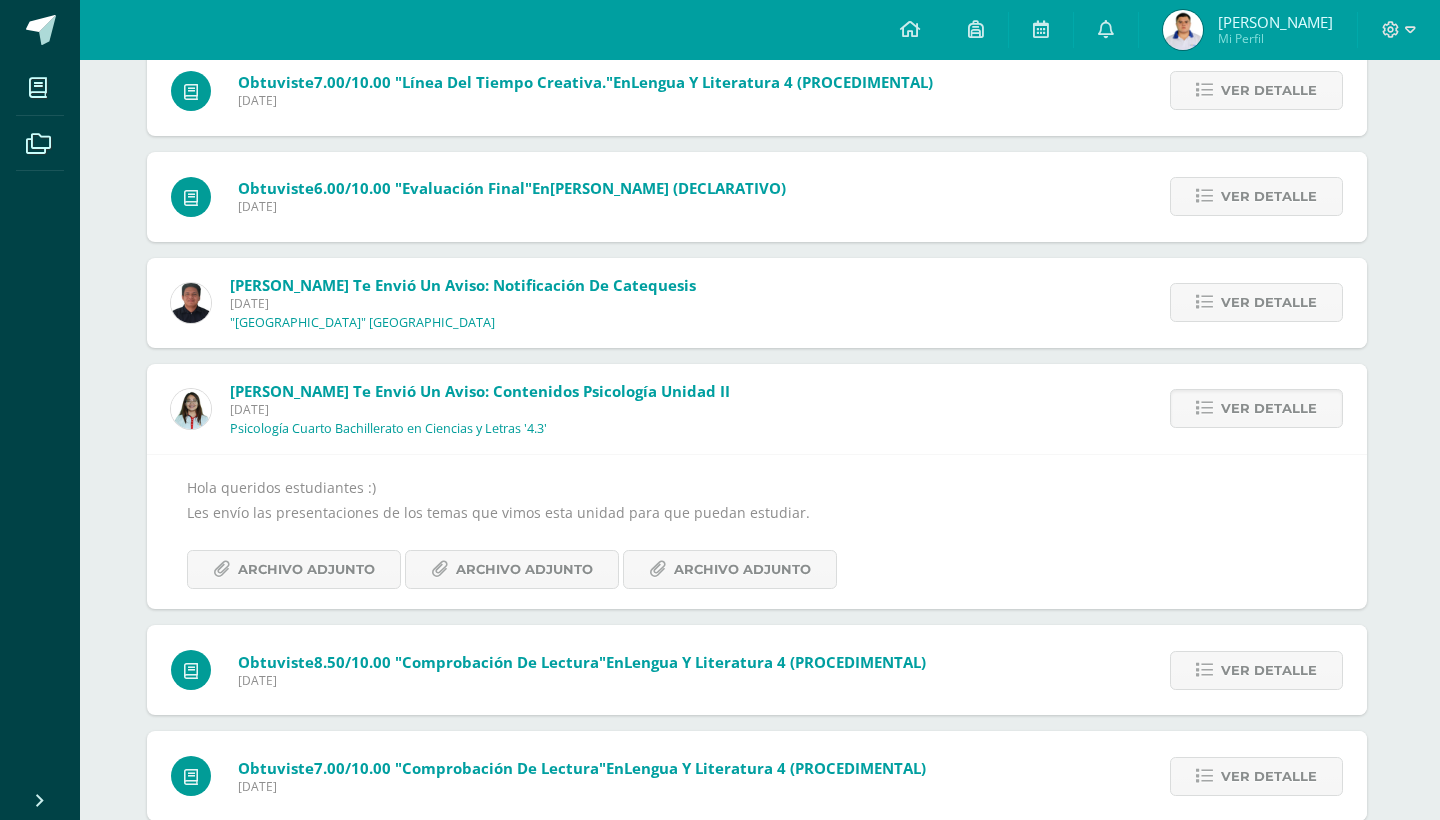 click on "Jessica Monroy te envió un aviso: Contenidos Psicología Unidad II" at bounding box center [480, 391] 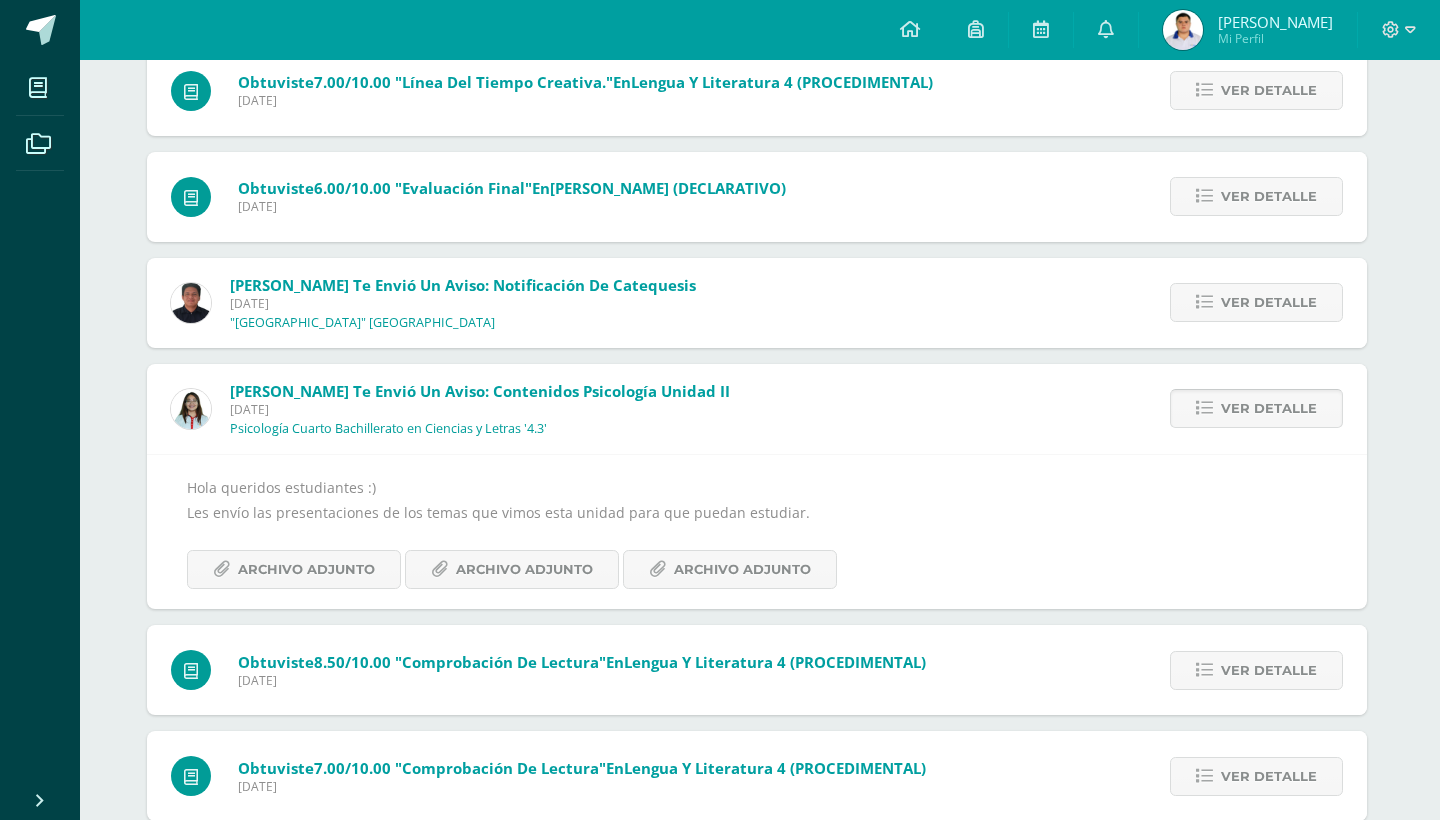 click on "Ver detalle" at bounding box center [1256, 408] 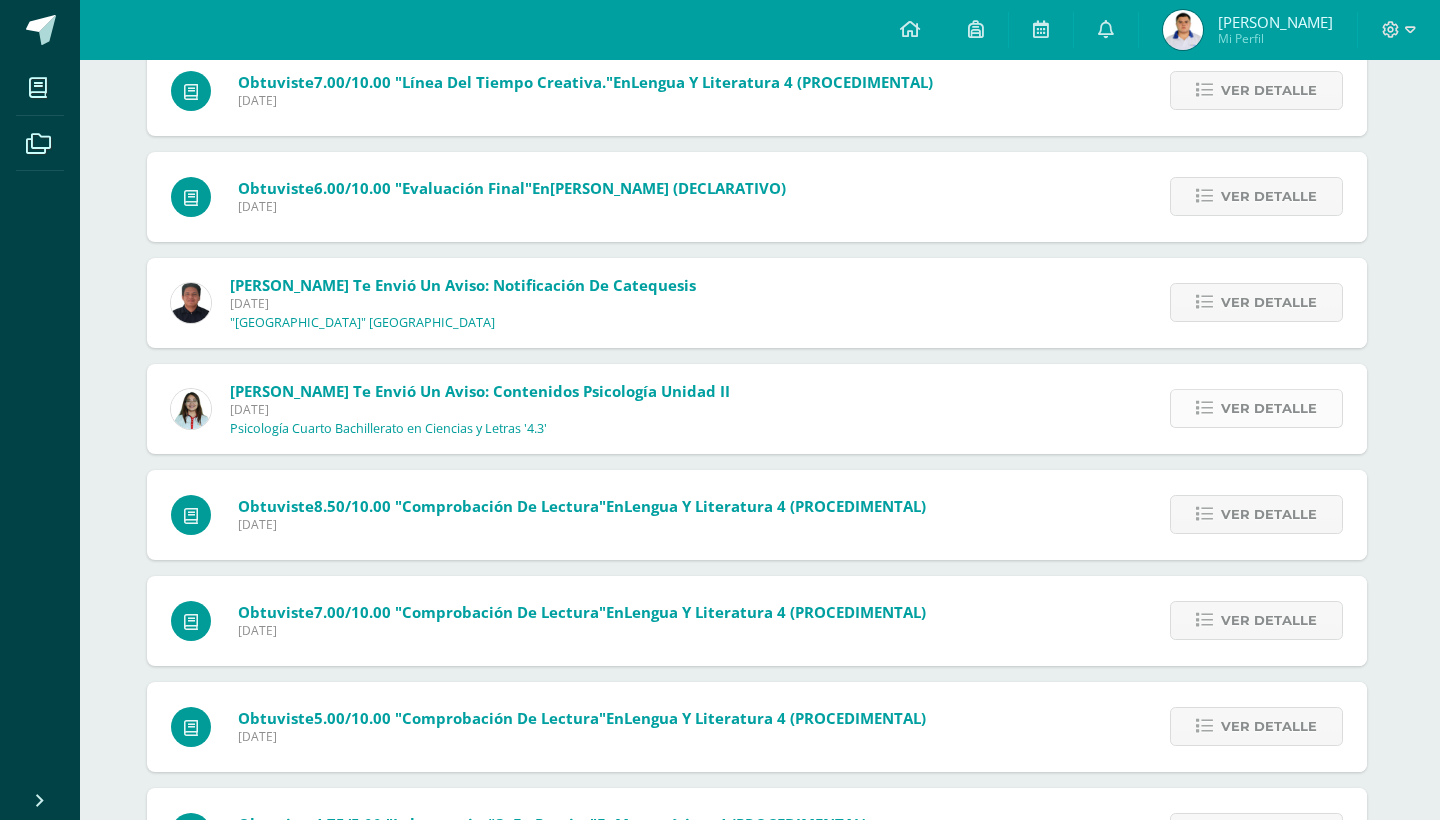 click on "Ver detalle" at bounding box center [1256, 408] 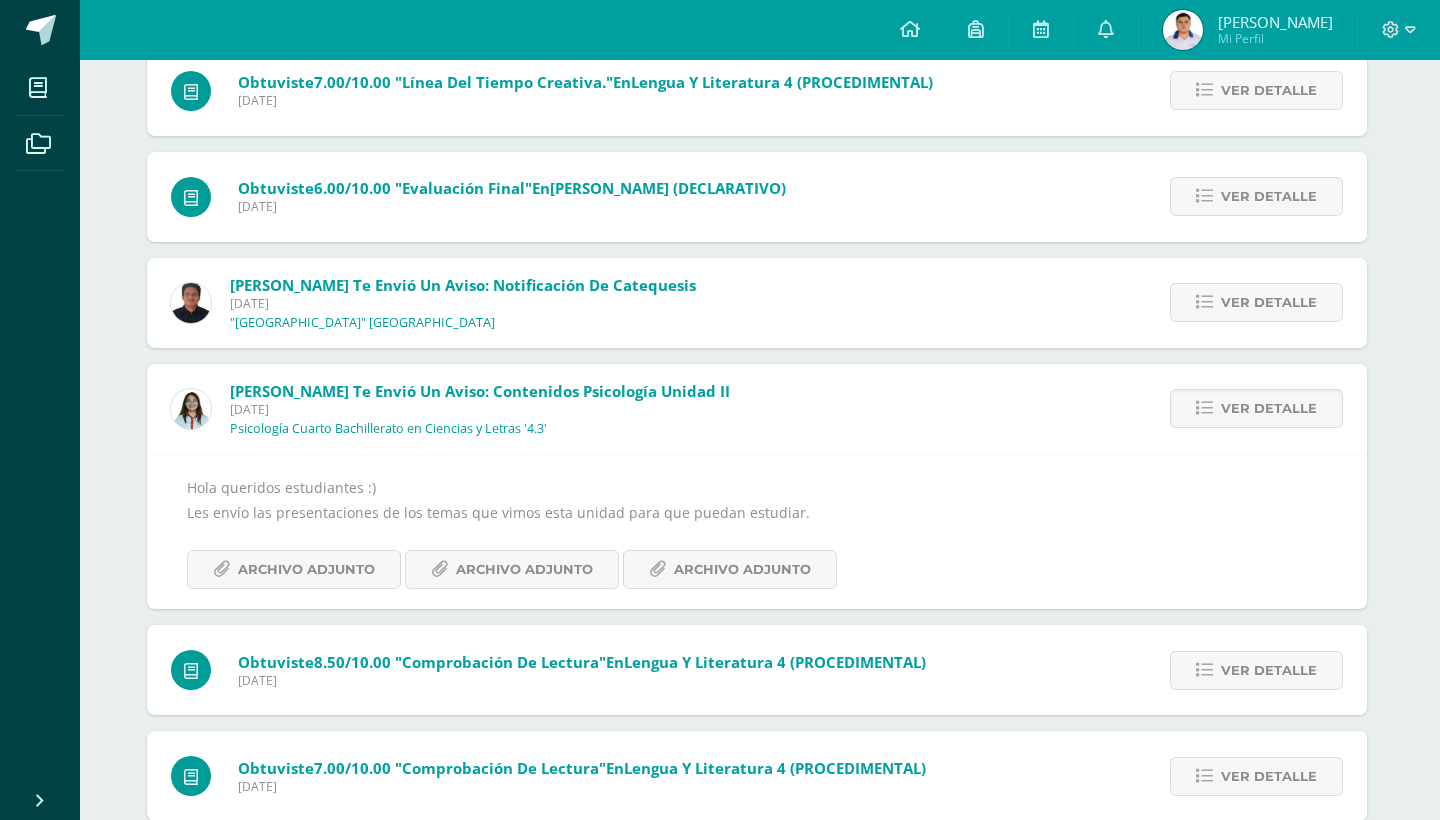 click on "Martes 01 de Julio de 2025" at bounding box center [480, 409] 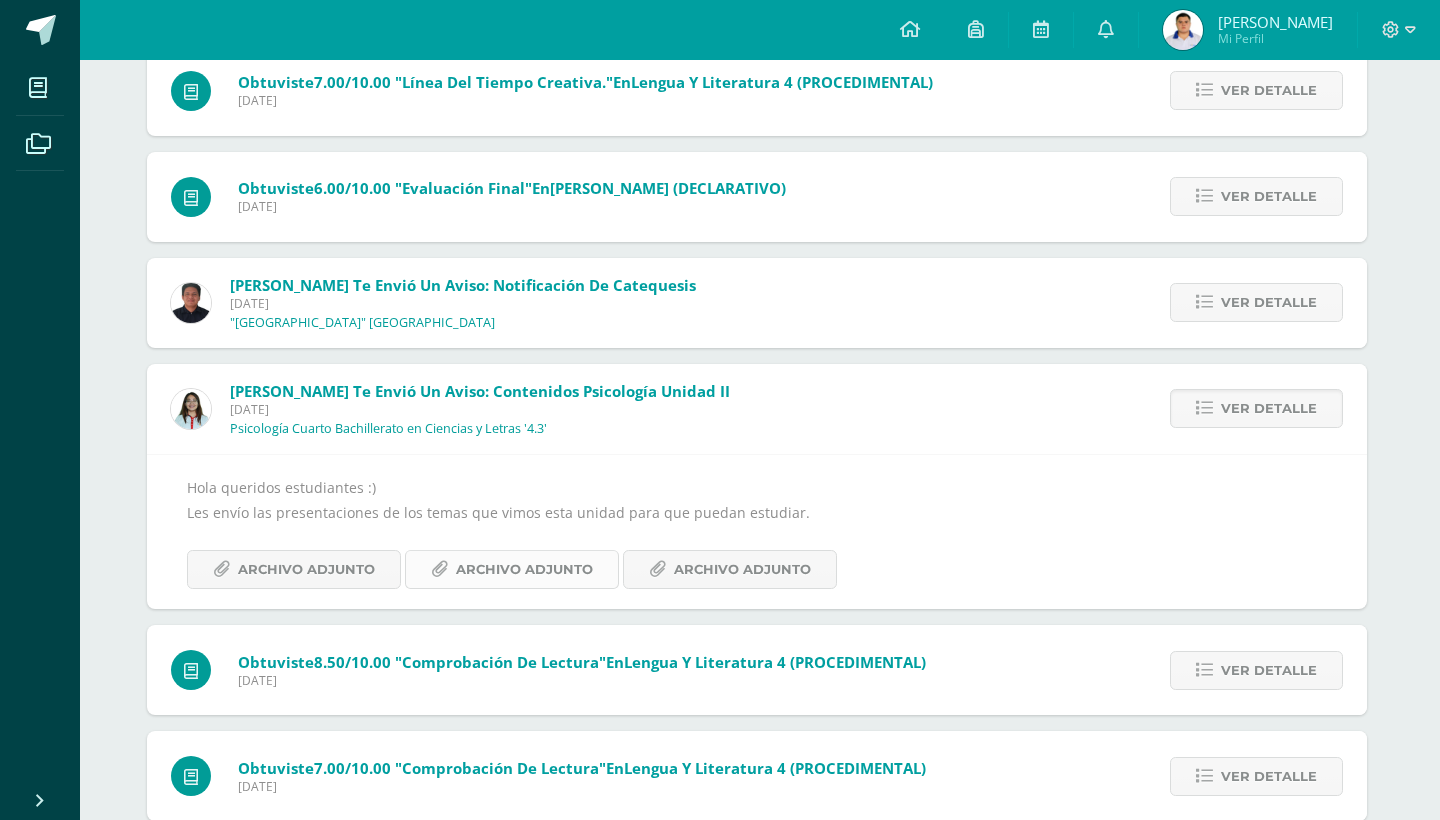 click on "Archivo Adjunto" at bounding box center (524, 569) 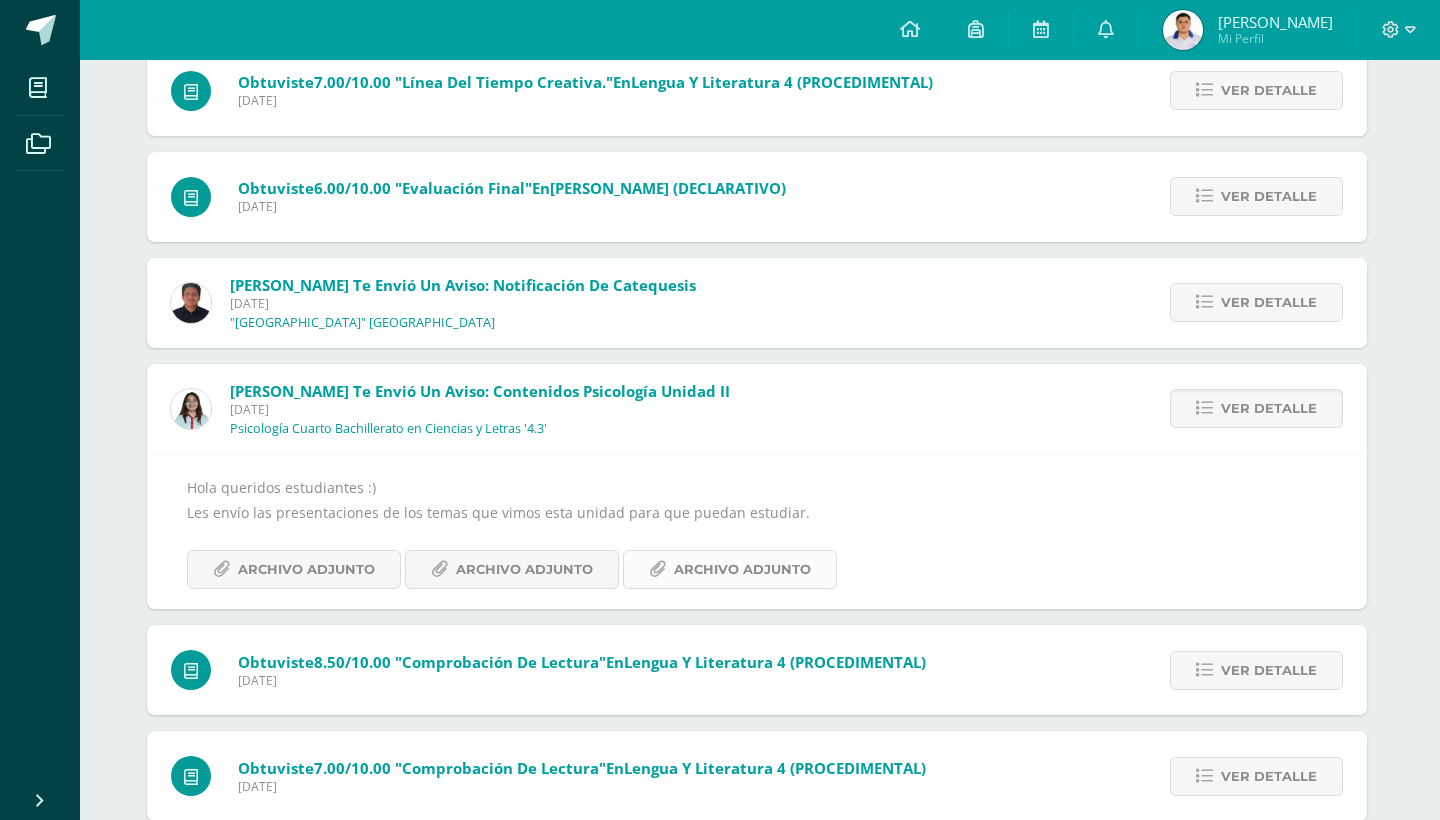 click on "Archivo Adjunto" at bounding box center (742, 569) 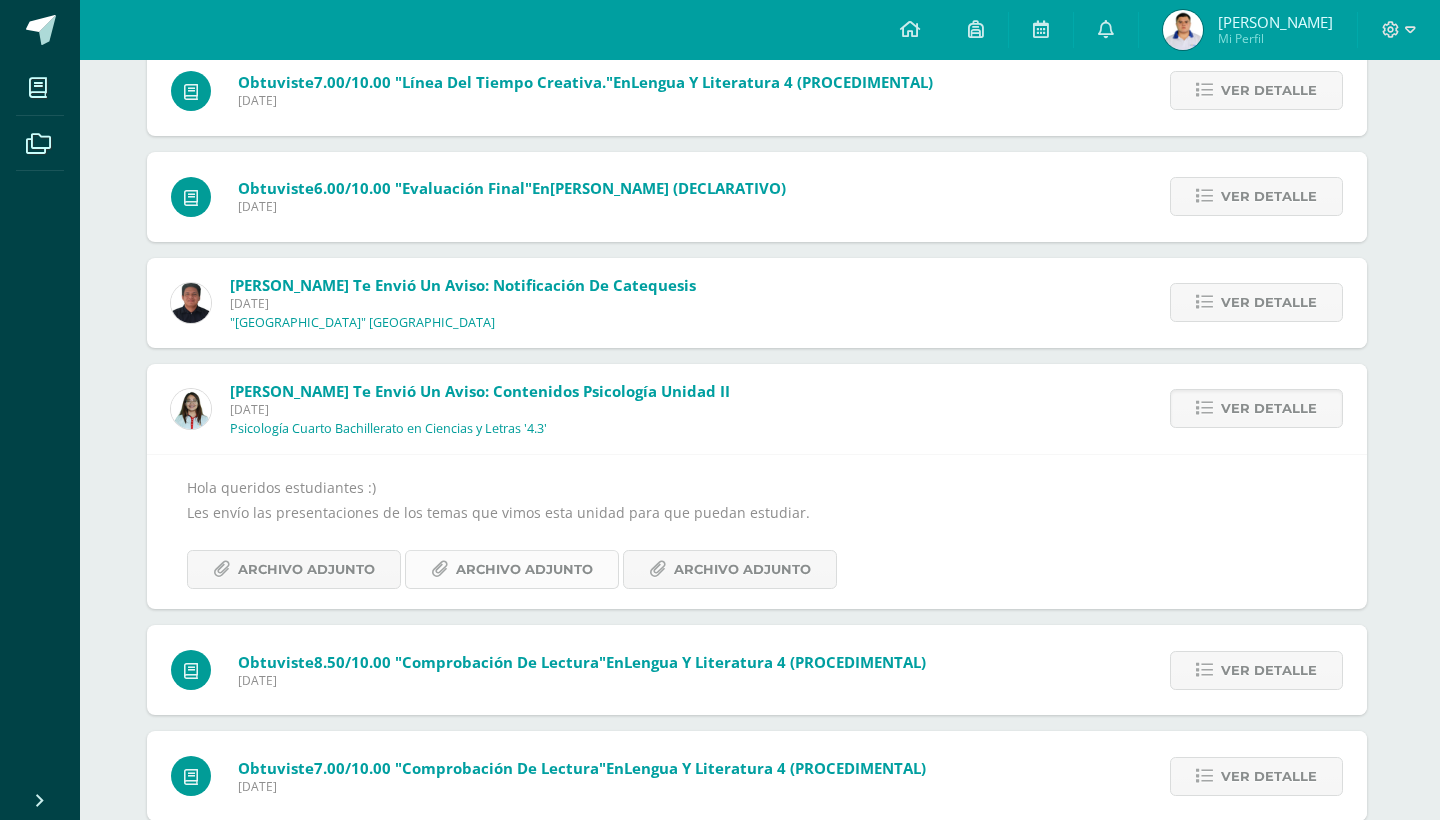 click on "Archivo Adjunto" at bounding box center [524, 569] 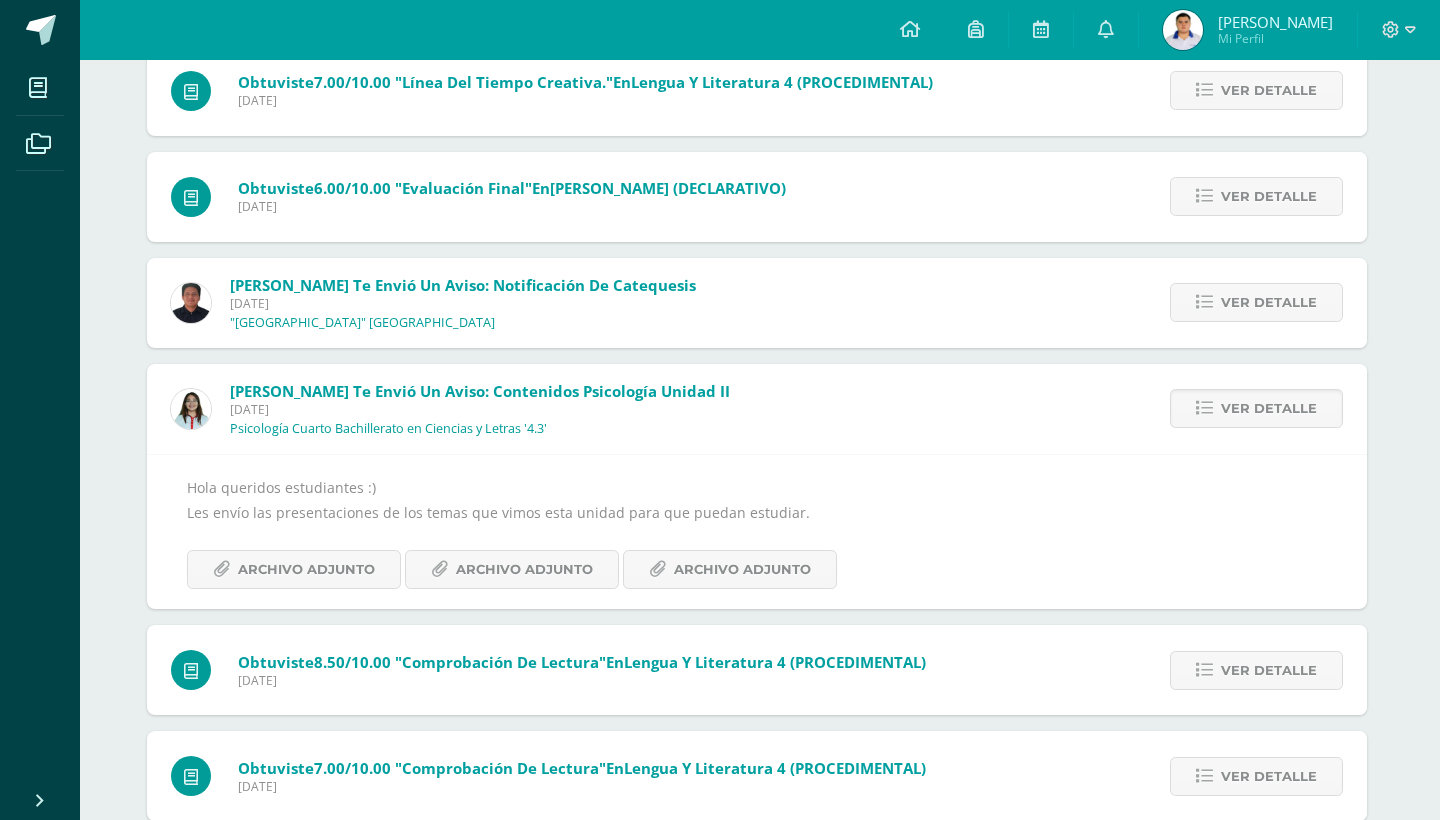 click on "Hola queridos estudiantes :)  Les envío las presentaciones de los temas que vimos esta unidad para que puedan estudiar.
Archivo Adjunto
Archivo Adjunto
Archivo Adjunto" at bounding box center (757, 532) 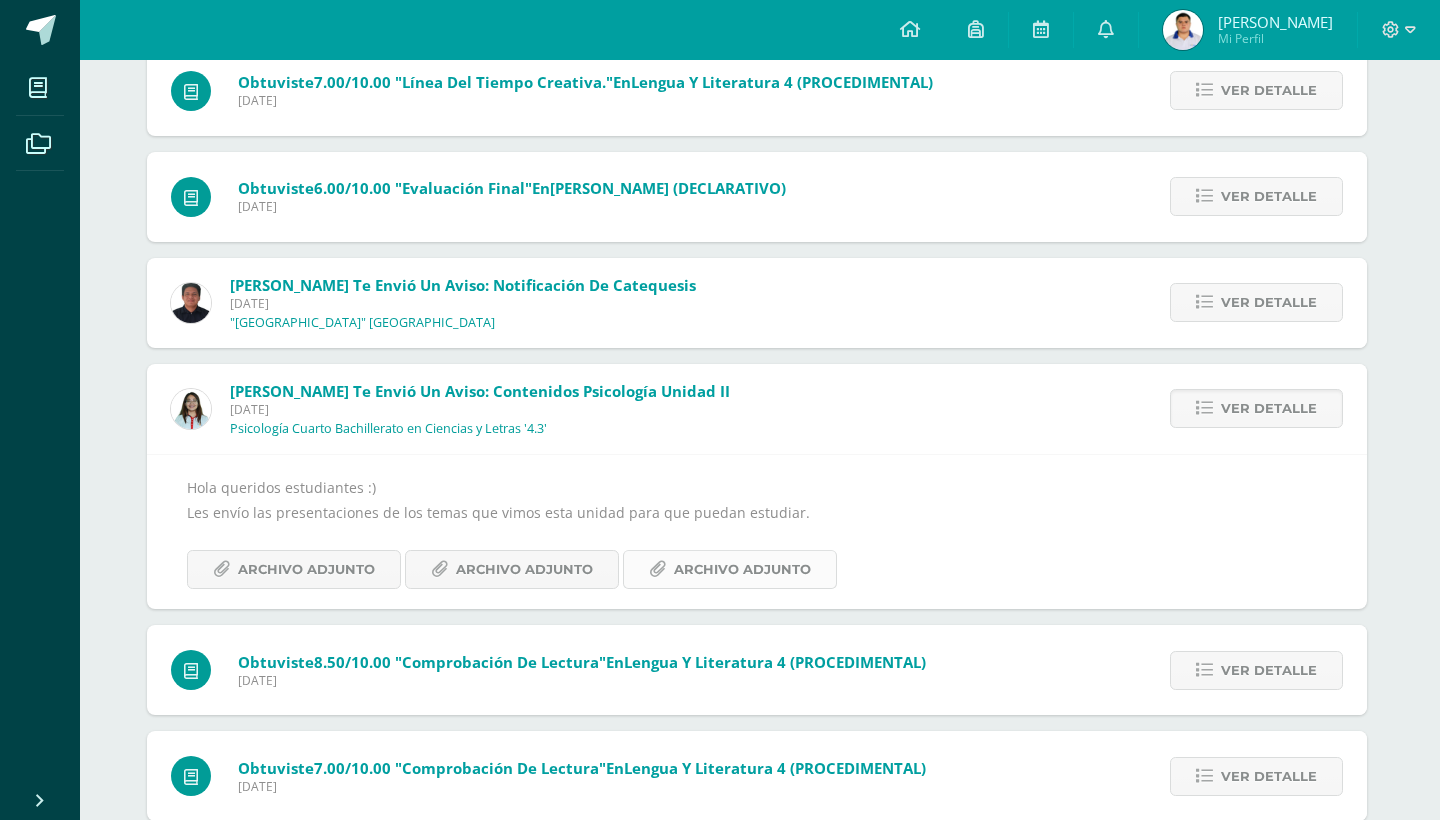 click on "Archivo Adjunto" at bounding box center [742, 569] 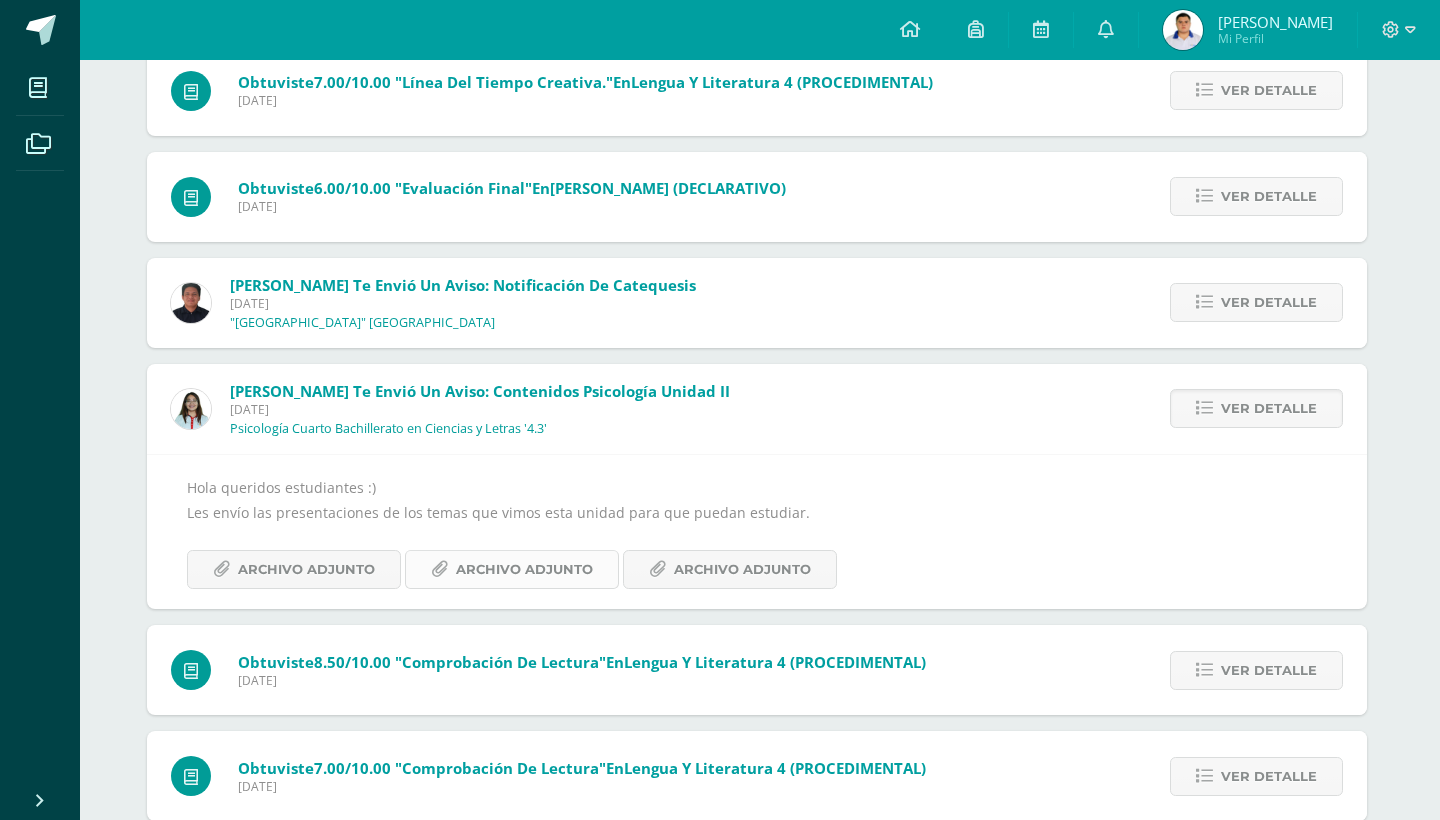click on "Archivo Adjunto" at bounding box center [524, 569] 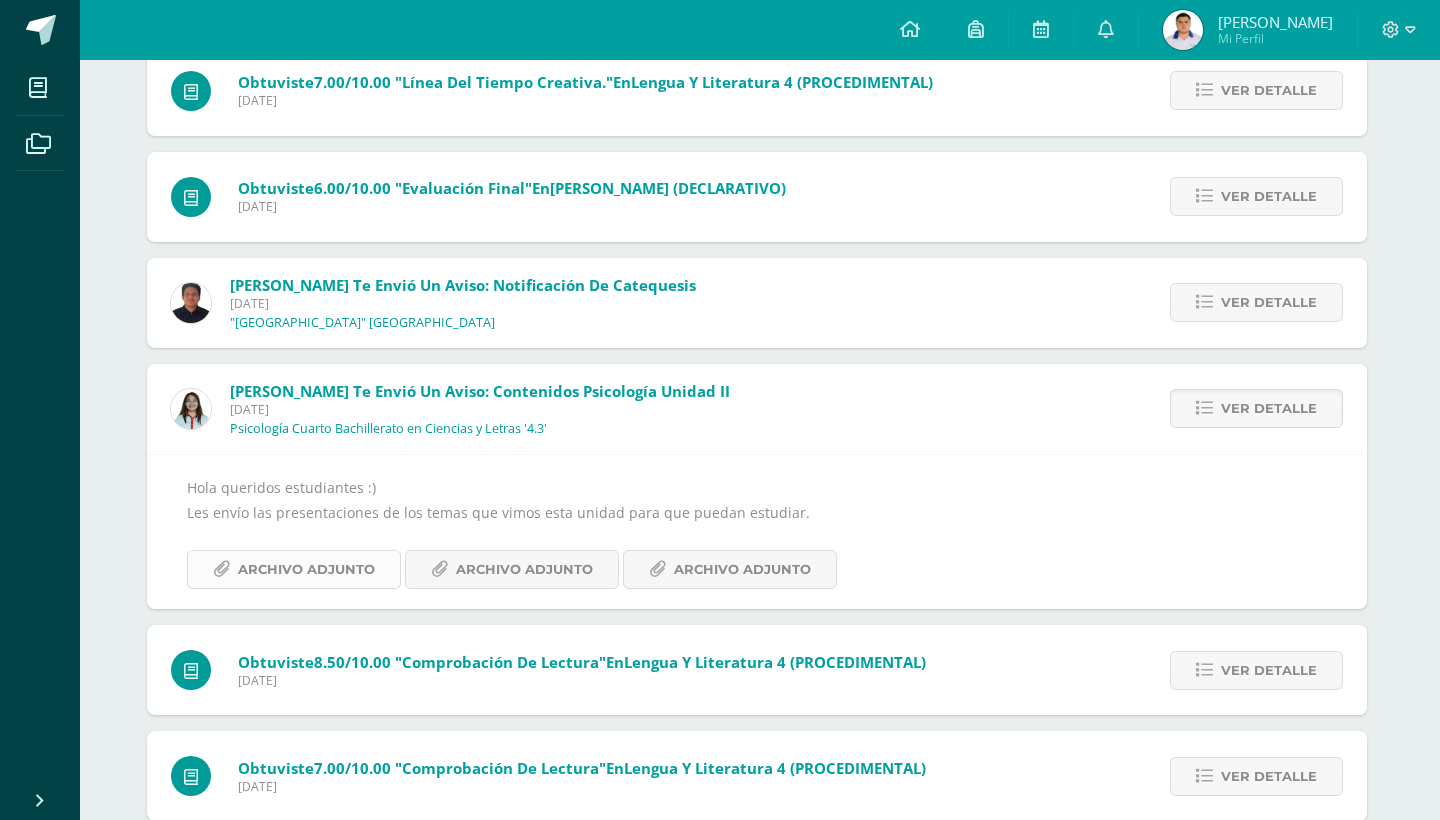 click on "Archivo Adjunto" at bounding box center [306, 569] 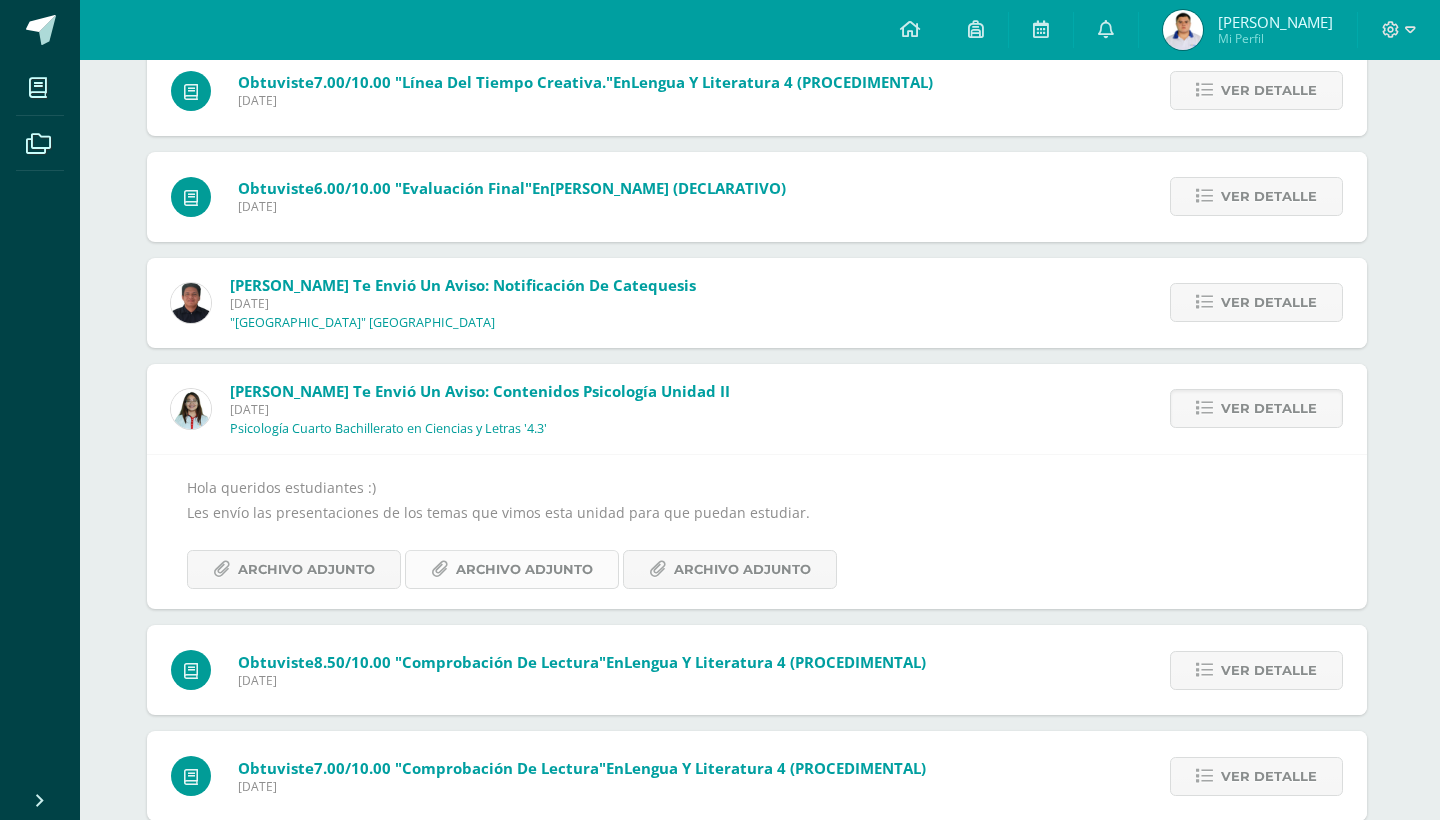 click on "Archivo Adjunto" at bounding box center [524, 569] 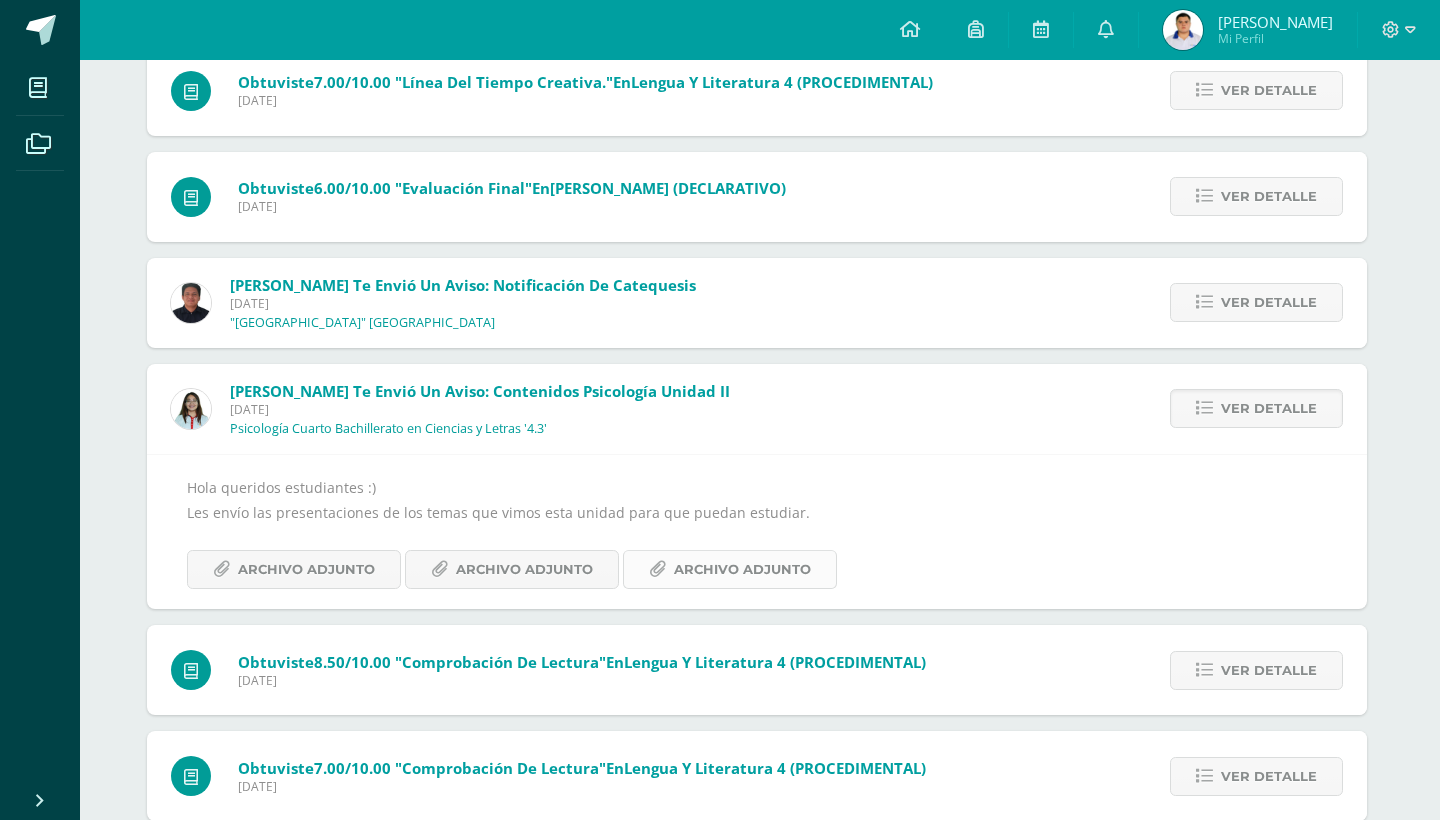 click on "Archivo Adjunto" at bounding box center [742, 569] 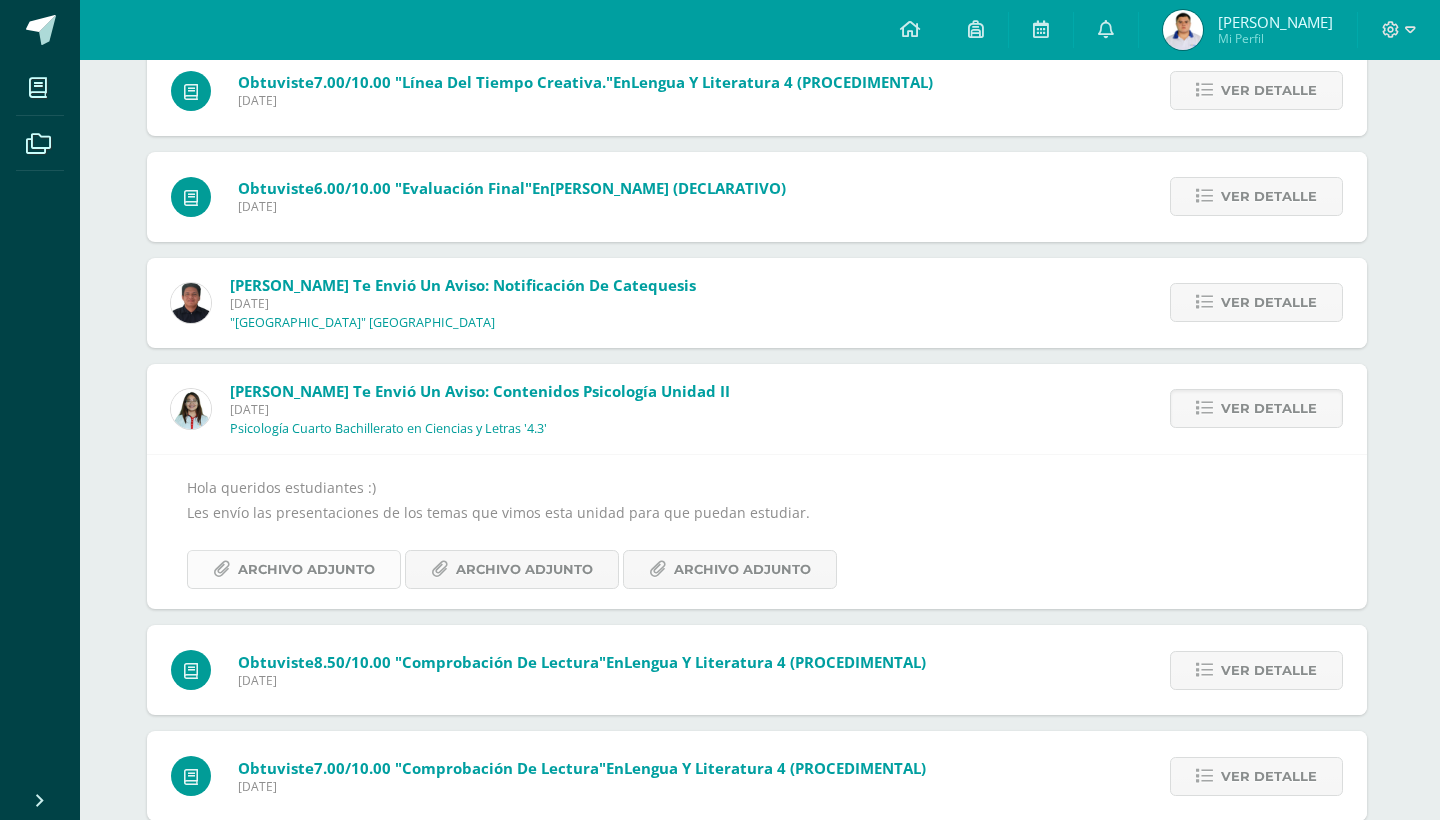 click on "Archivo Adjunto" at bounding box center (306, 569) 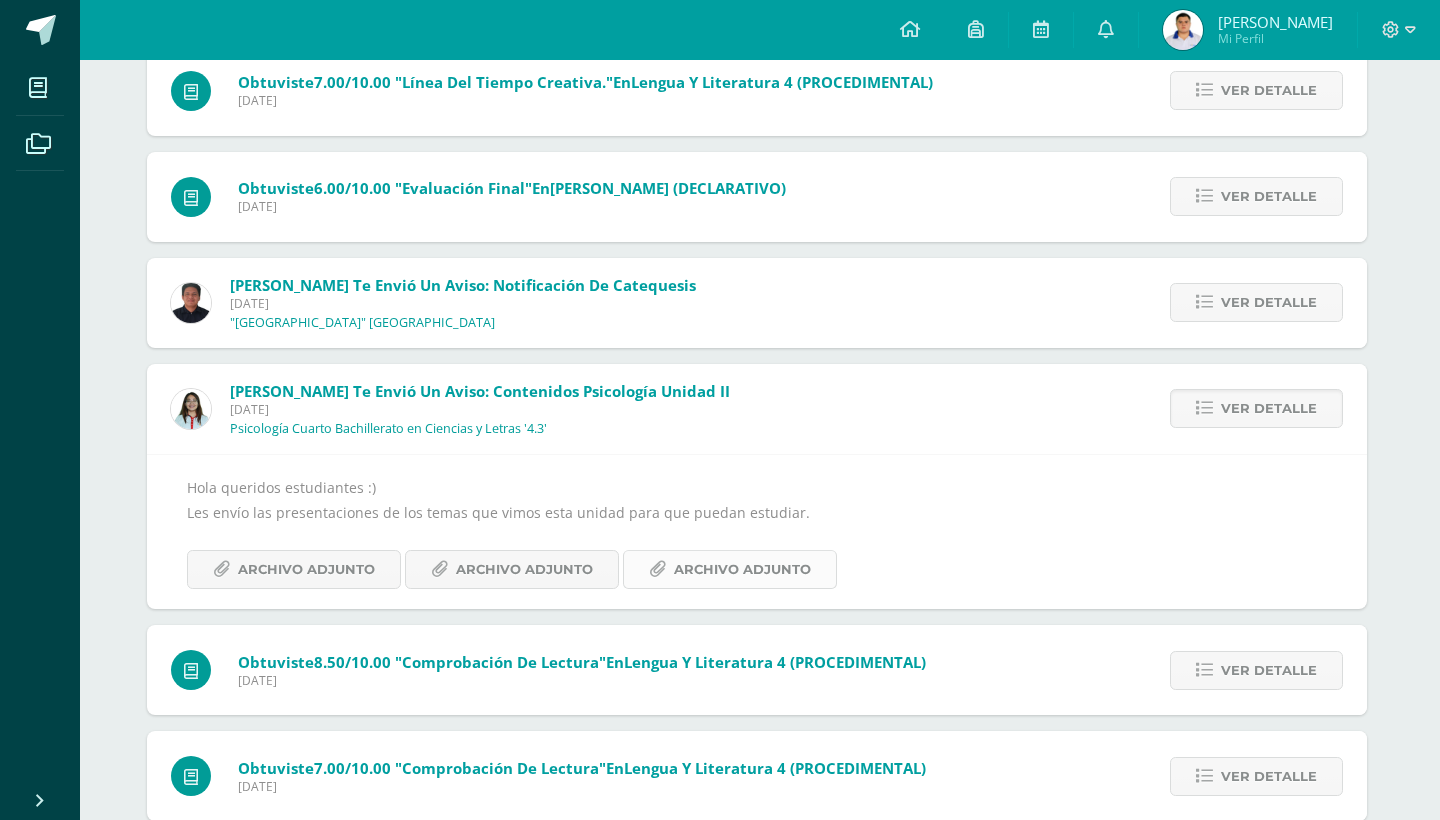 click on "Archivo Adjunto" at bounding box center (742, 569) 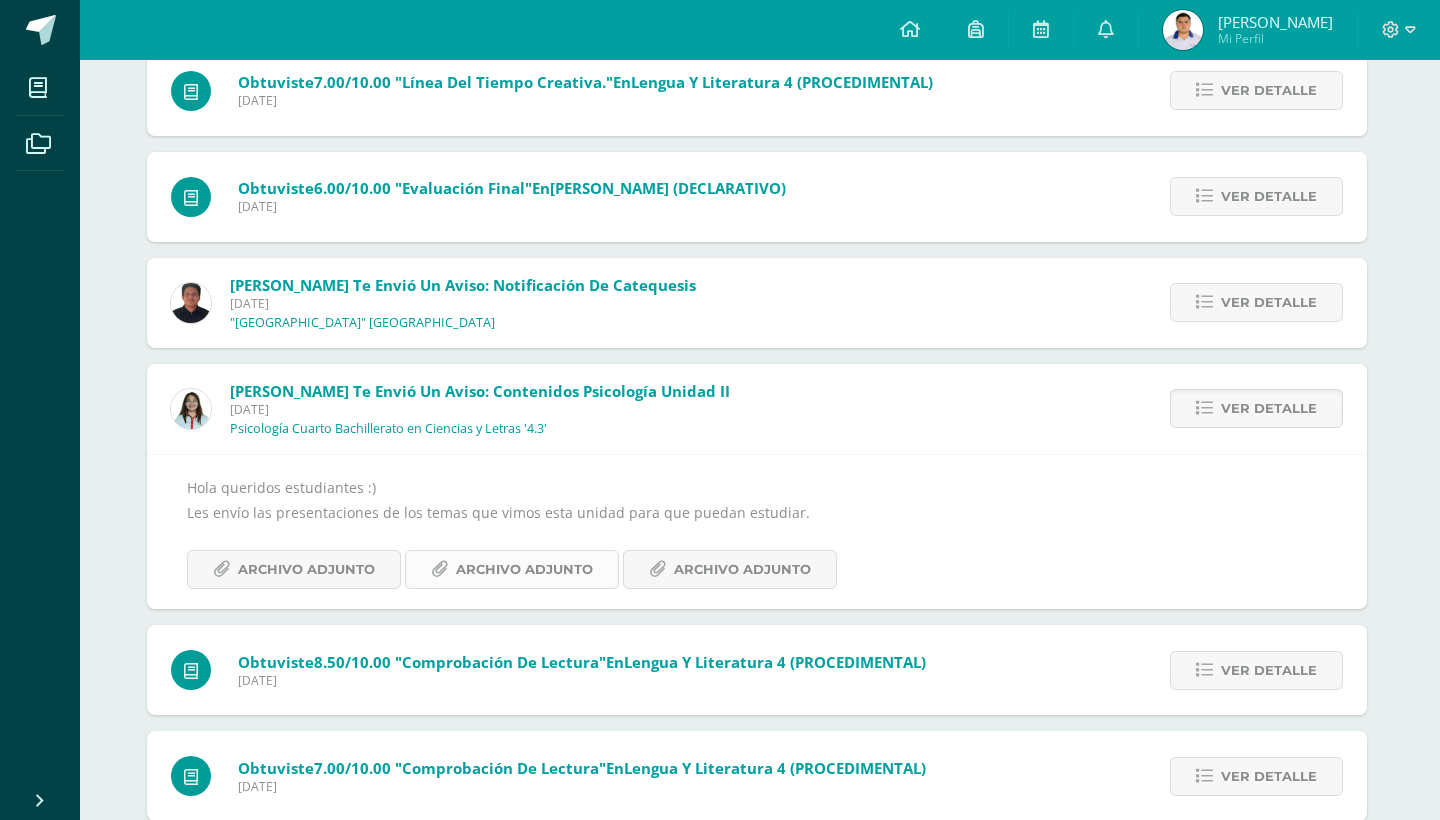 click on "Archivo Adjunto" at bounding box center (524, 569) 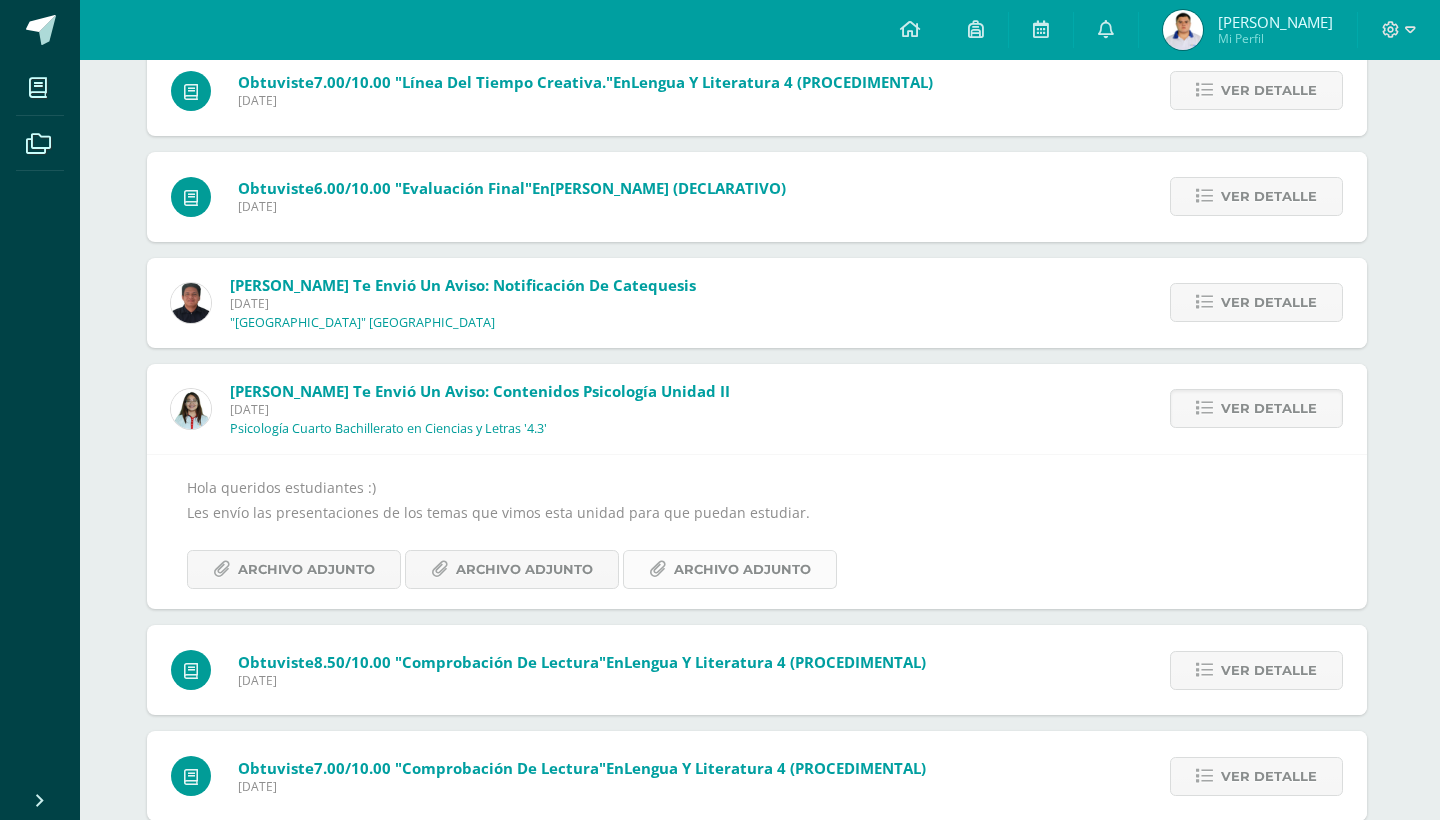 click on "Archivo Adjunto" at bounding box center (742, 569) 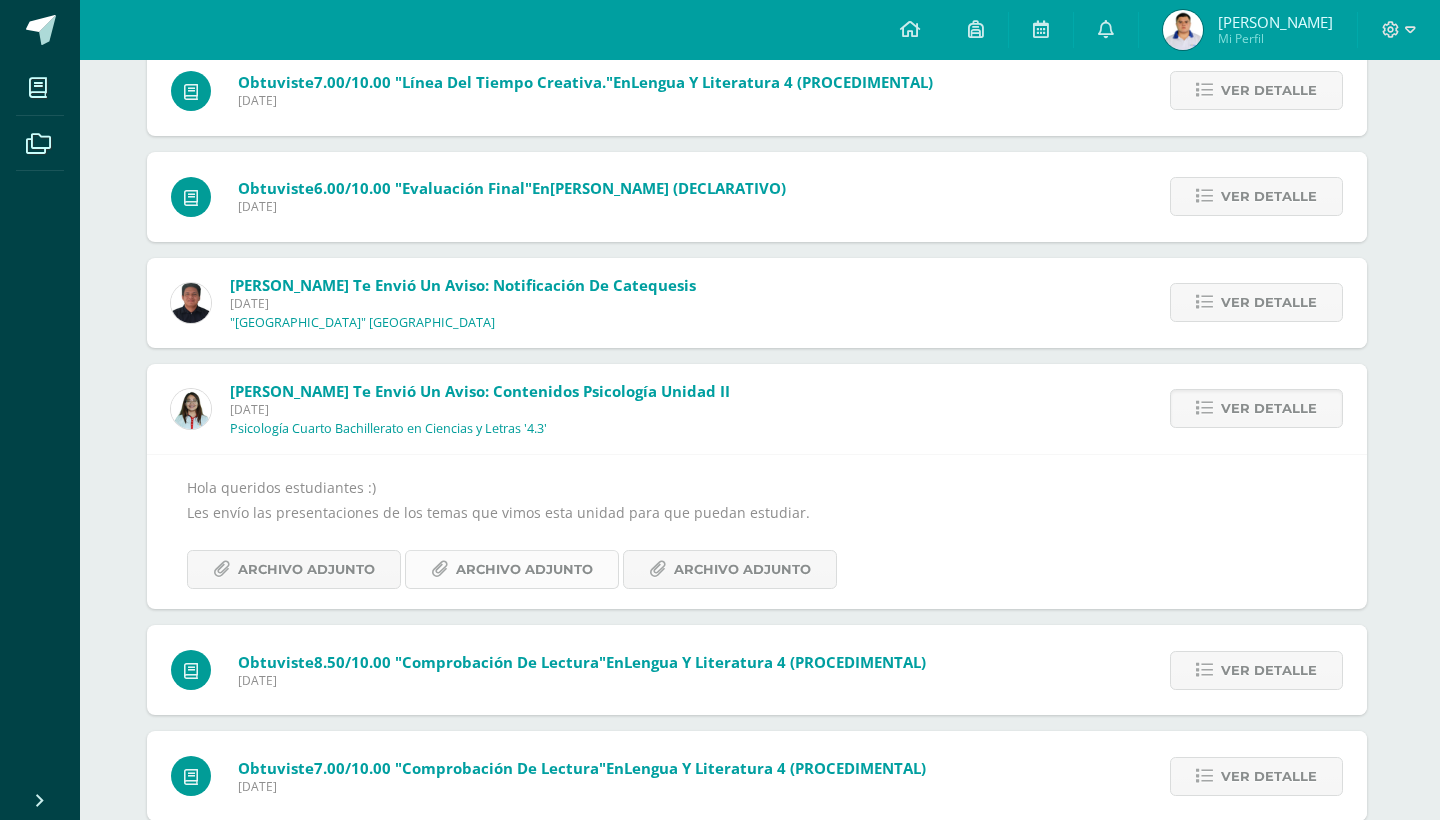 click on "Archivo Adjunto" at bounding box center [524, 569] 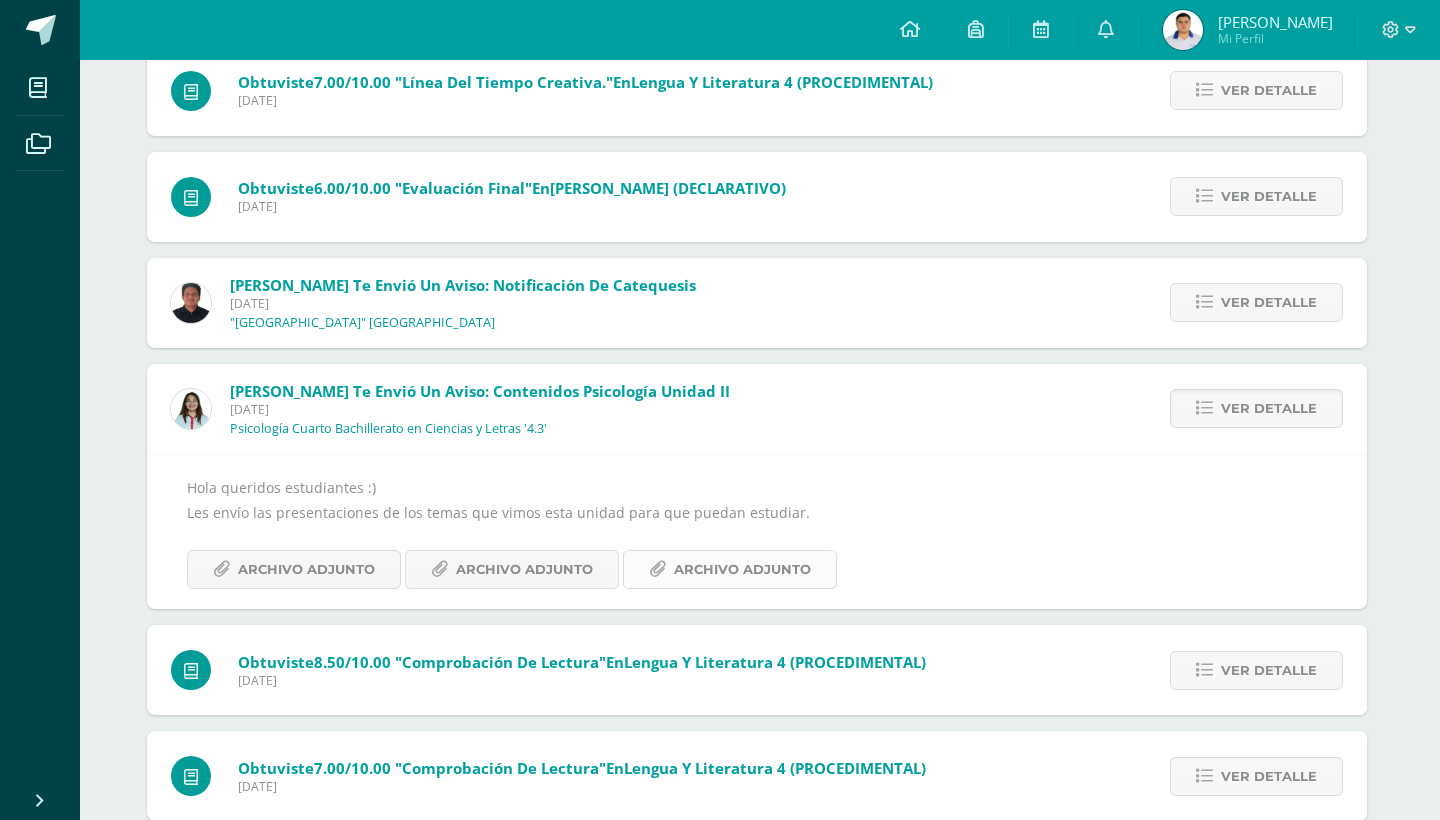 click on "Archivo Adjunto" at bounding box center [742, 569] 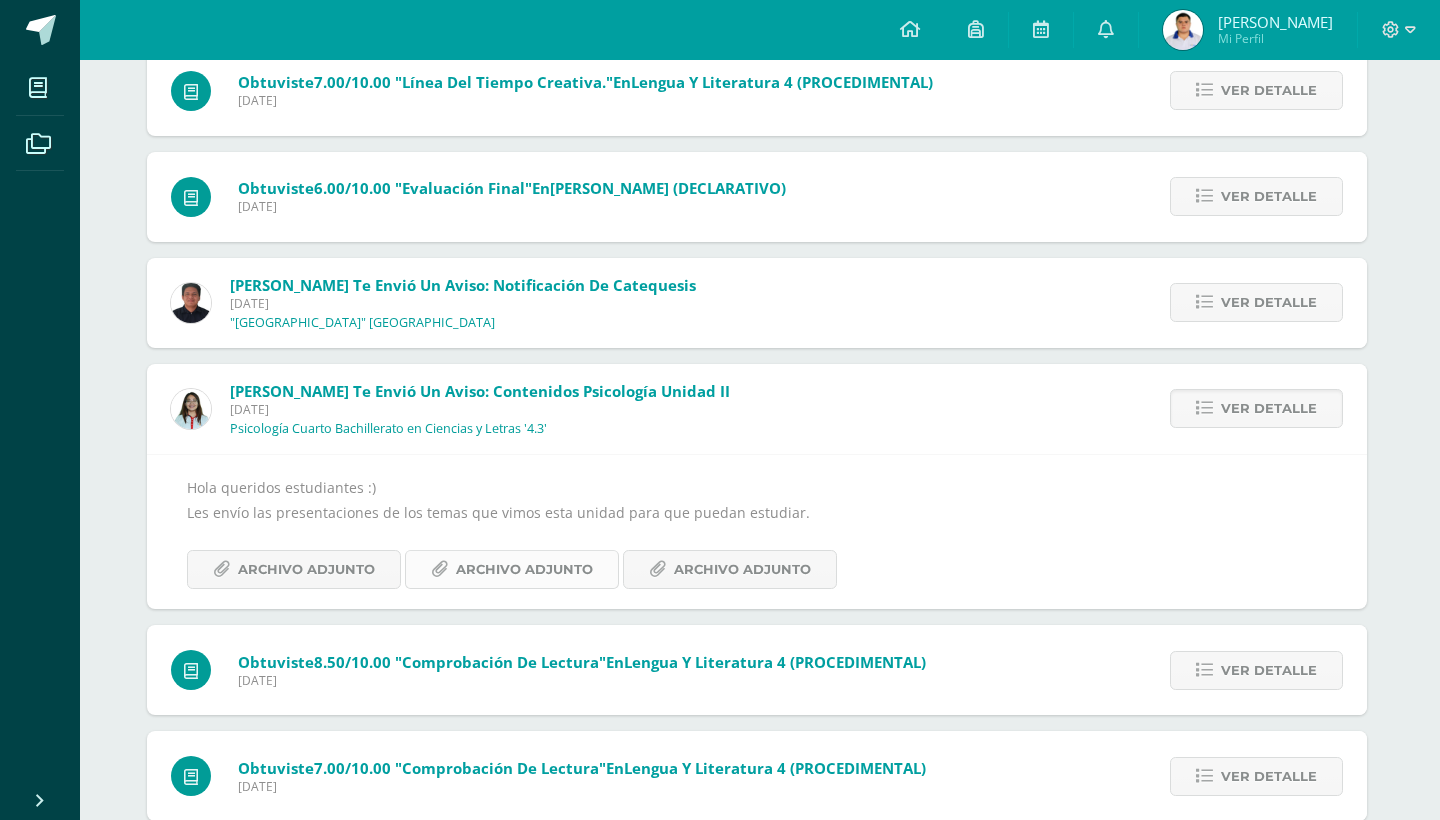 click on "Archivo Adjunto" at bounding box center (524, 569) 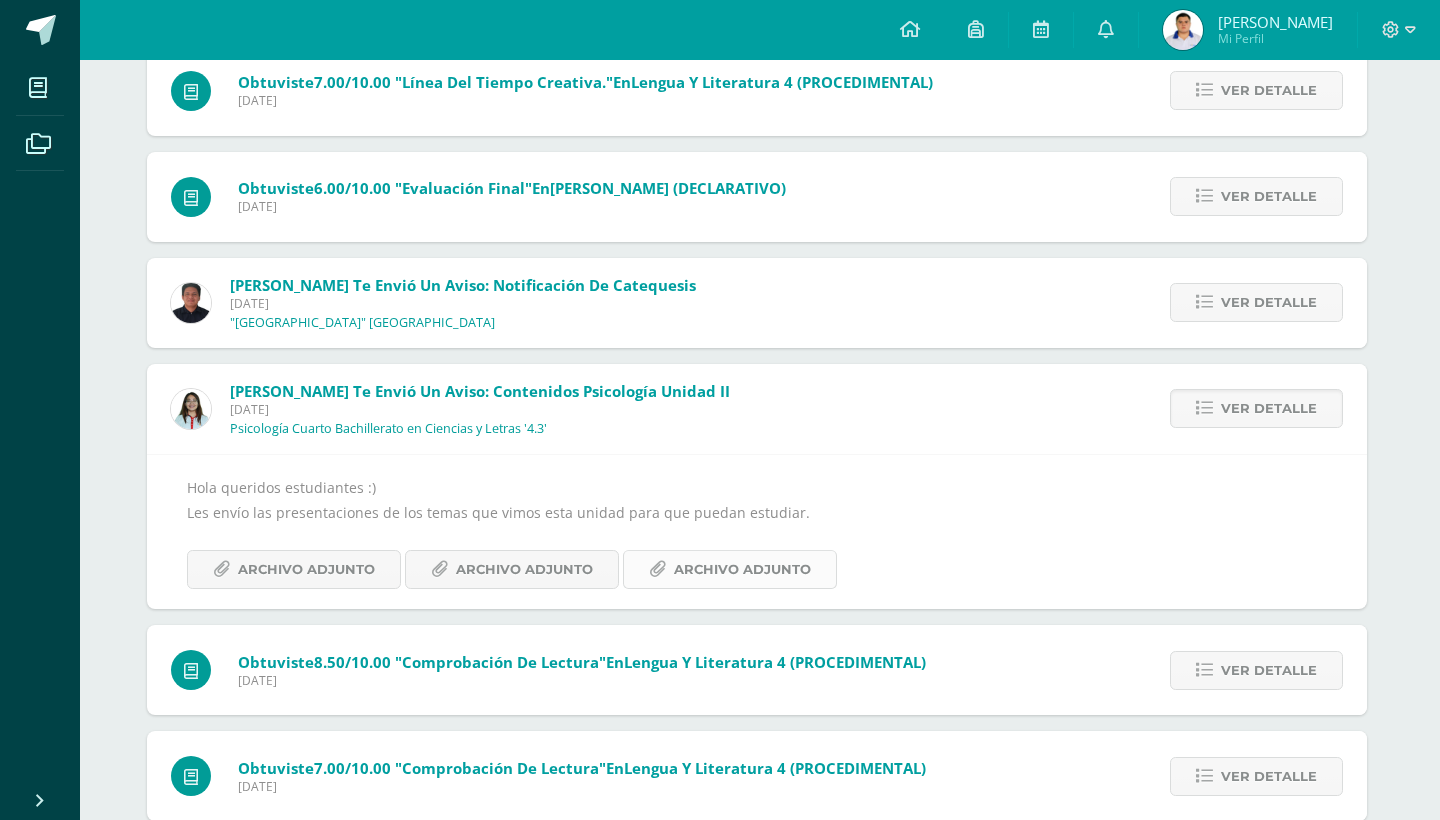 click on "Archivo Adjunto" at bounding box center (742, 569) 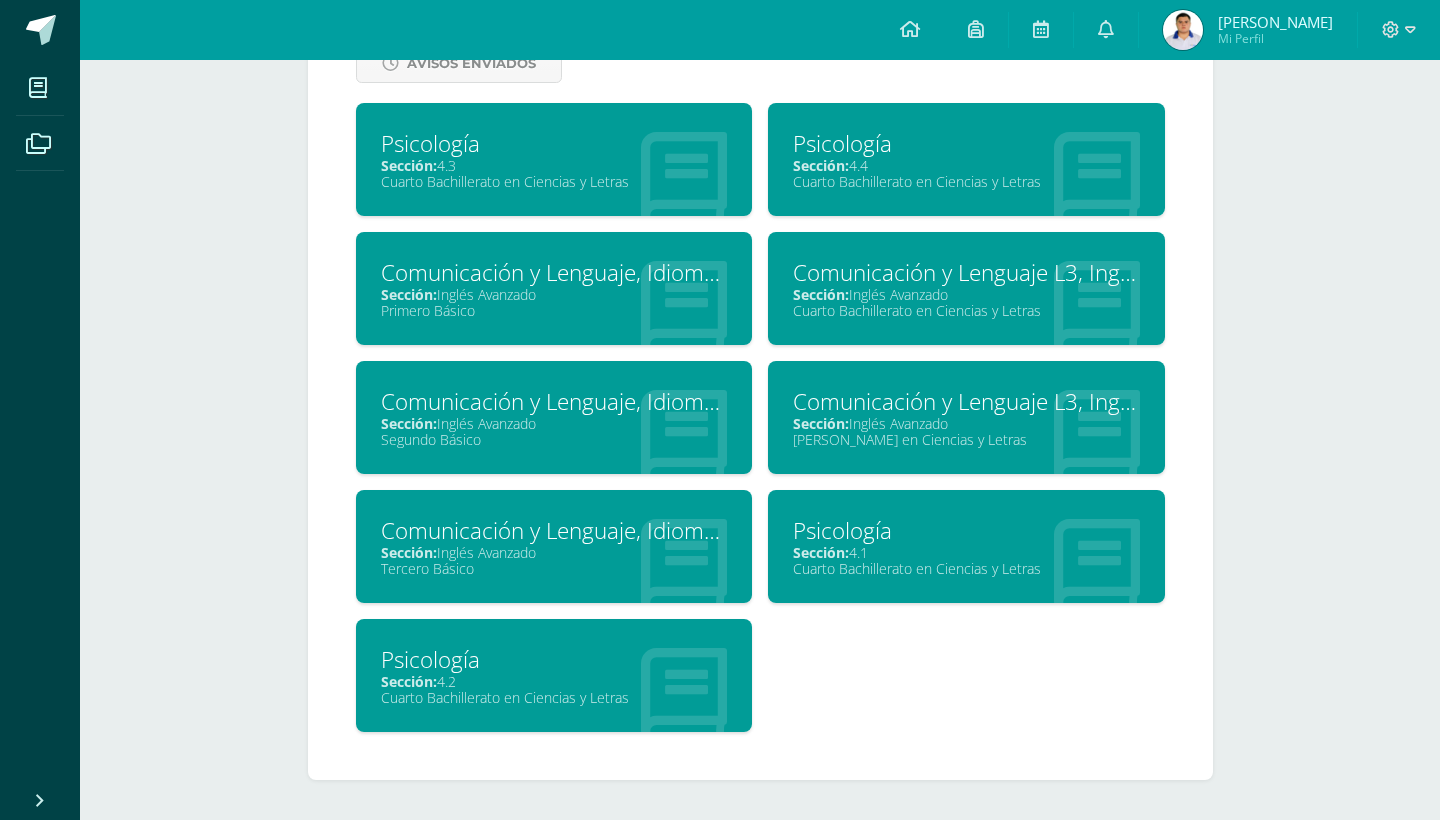 scroll, scrollTop: 758, scrollLeft: 0, axis: vertical 